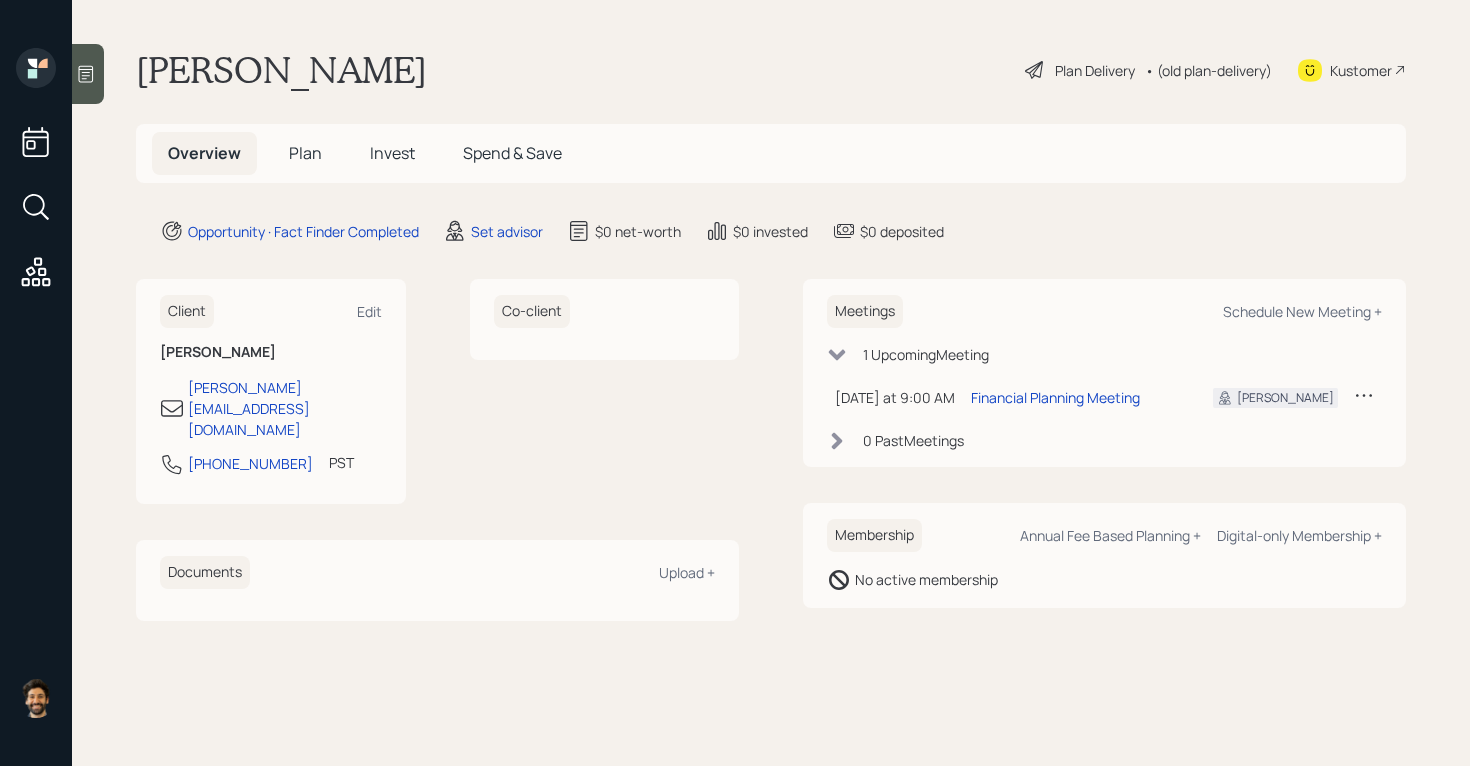 scroll, scrollTop: 0, scrollLeft: 0, axis: both 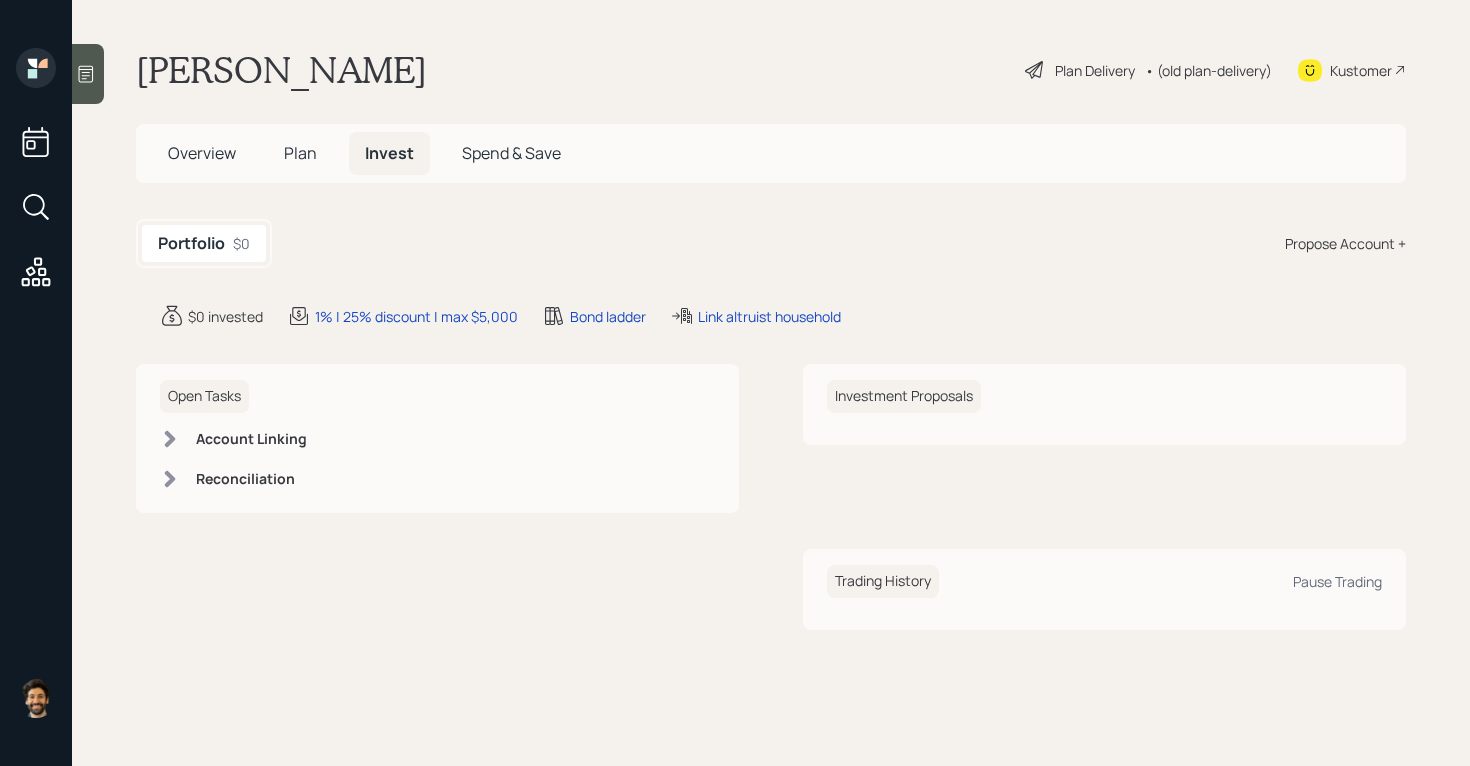 click on "Overview" at bounding box center [202, 153] 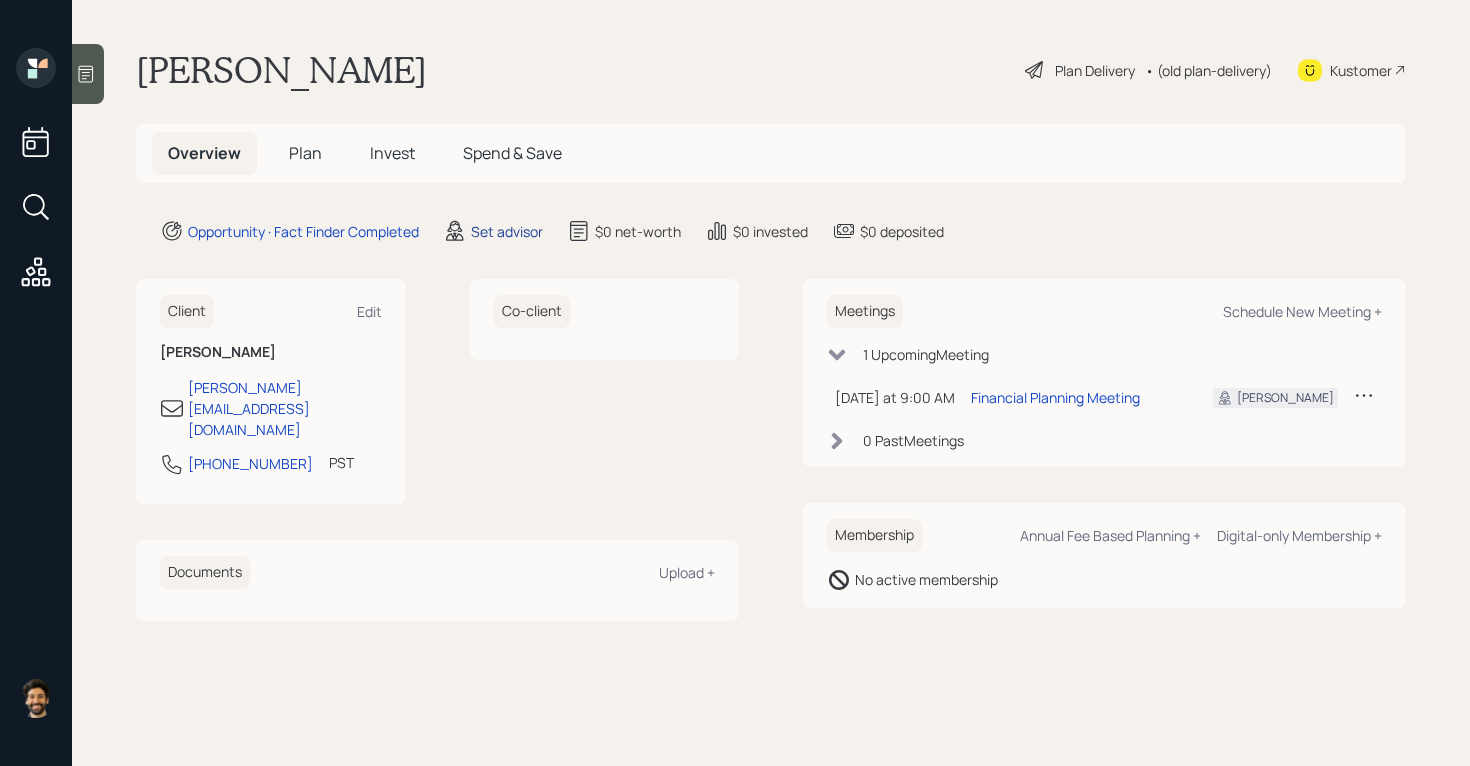 click on "Set advisor" at bounding box center (507, 231) 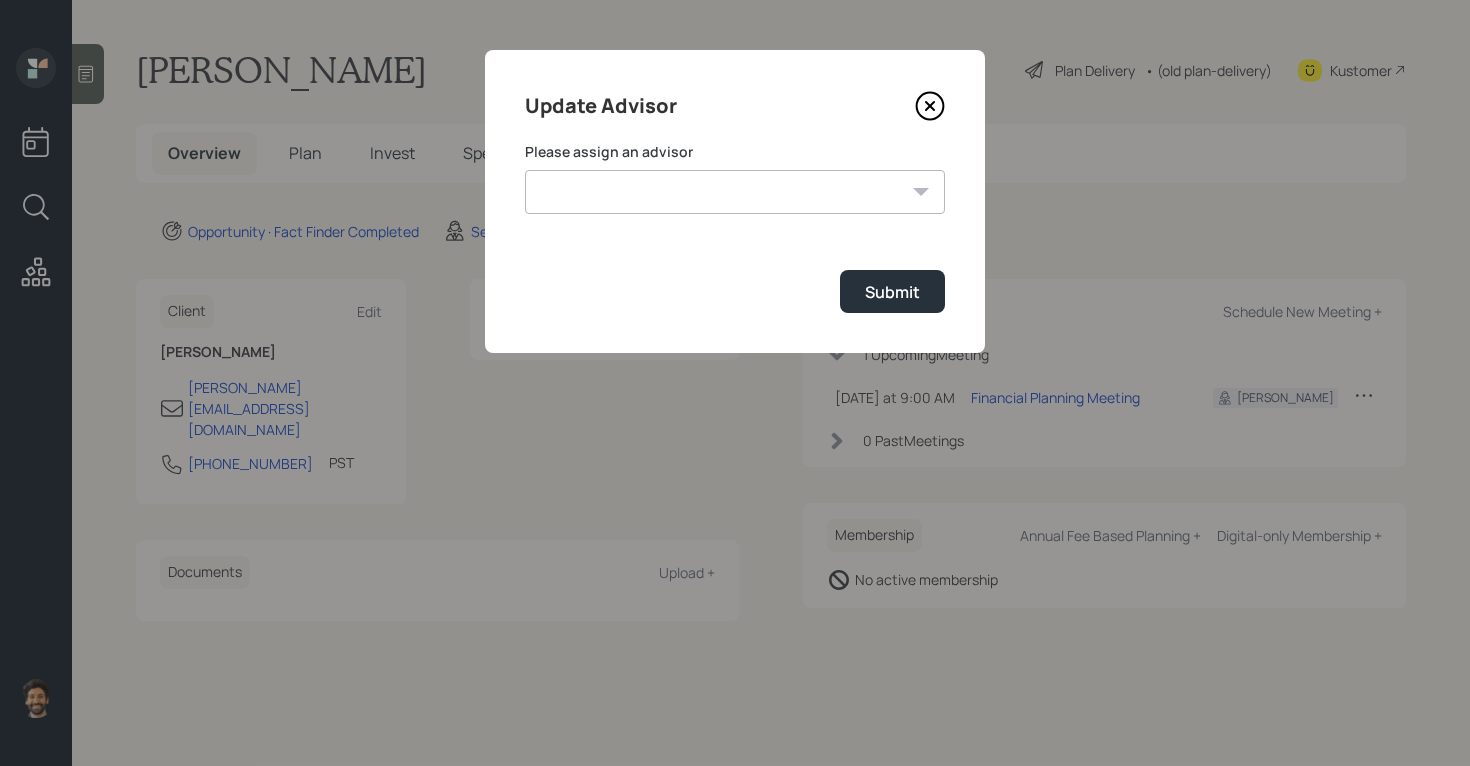 click on "[PERSON_NAME] [PERSON_NAME] End [PERSON_NAME] [PERSON_NAME] [PERSON_NAME] [PERSON_NAME] [PERSON_NAME] [PERSON_NAME] [PERSON_NAME]" at bounding box center (735, 192) 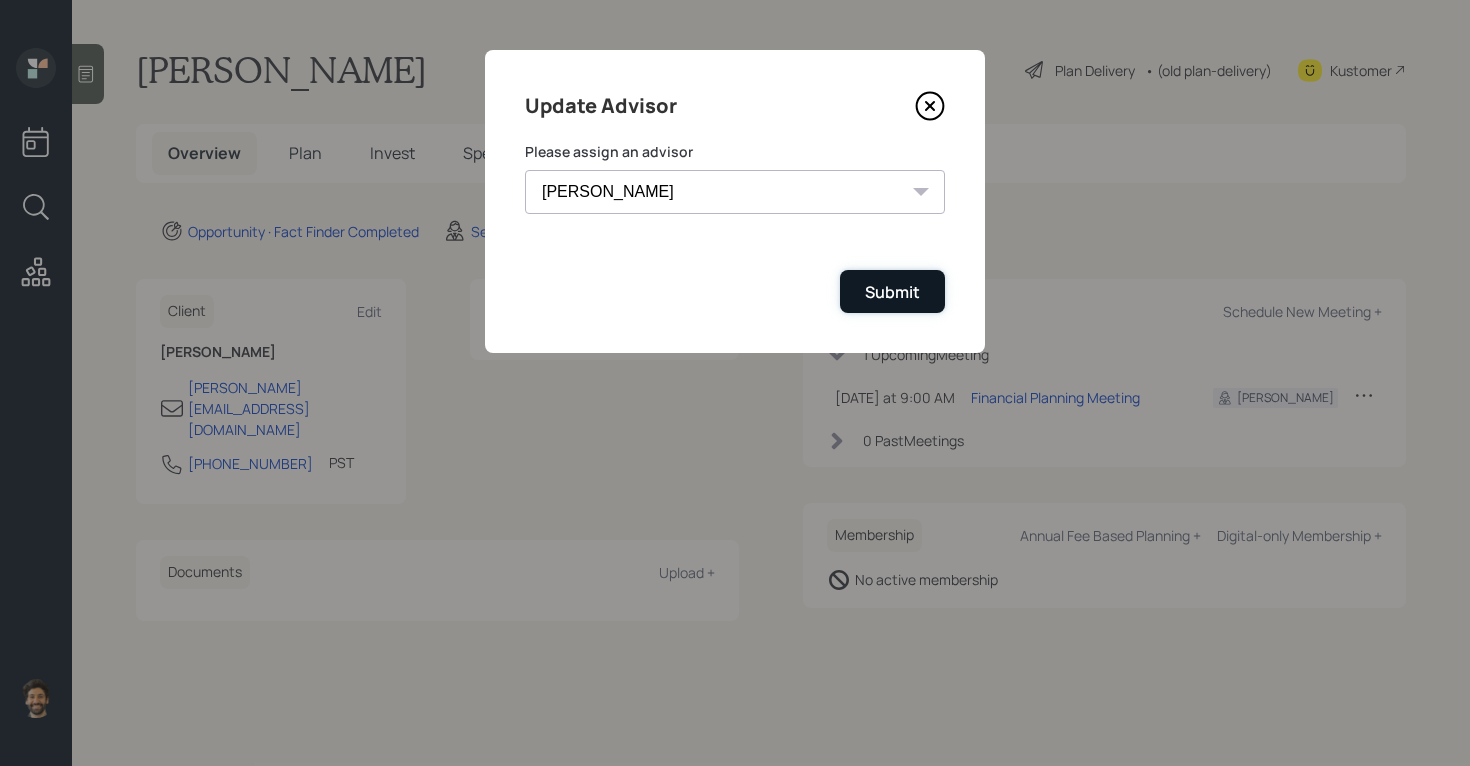 click on "Submit" at bounding box center (892, 292) 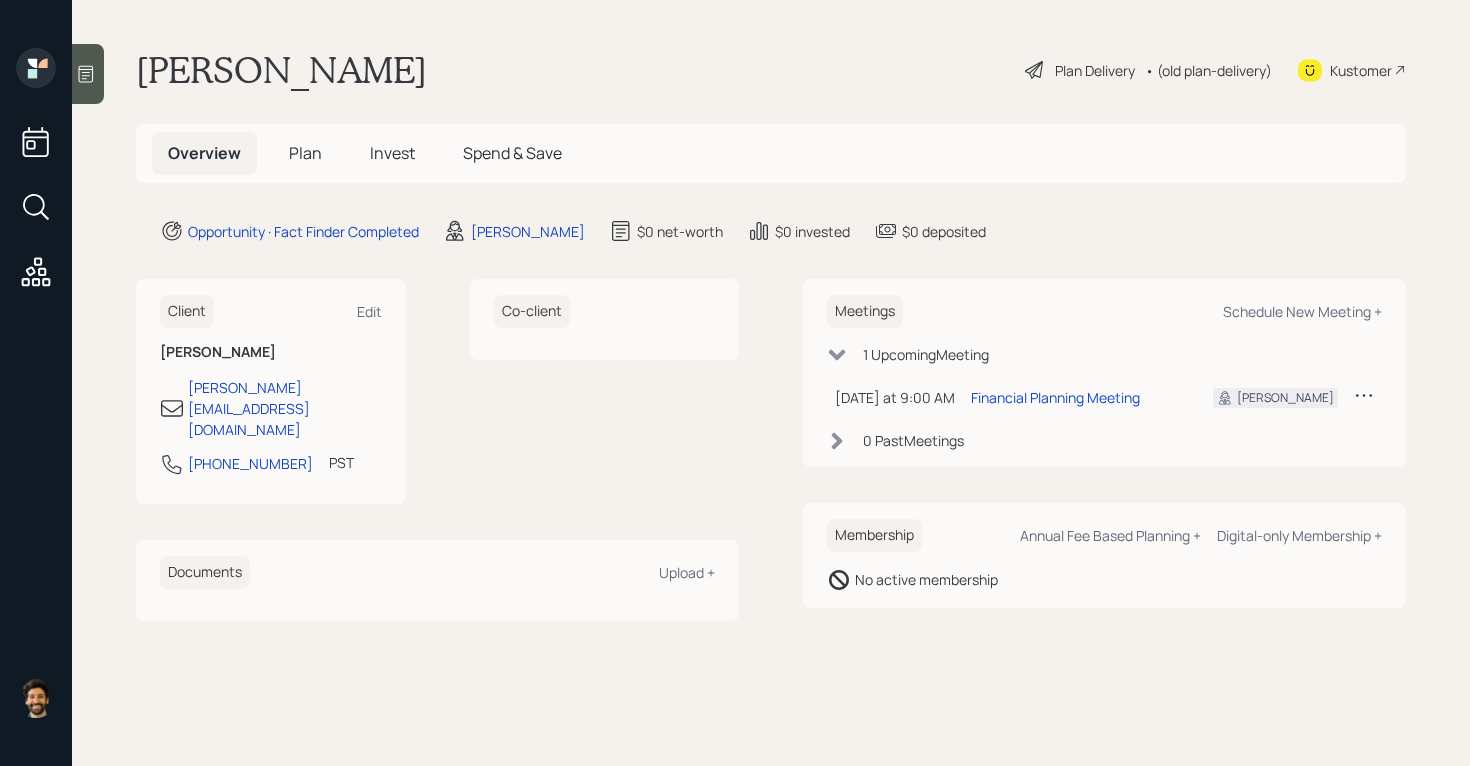 click on "Invest" at bounding box center (392, 153) 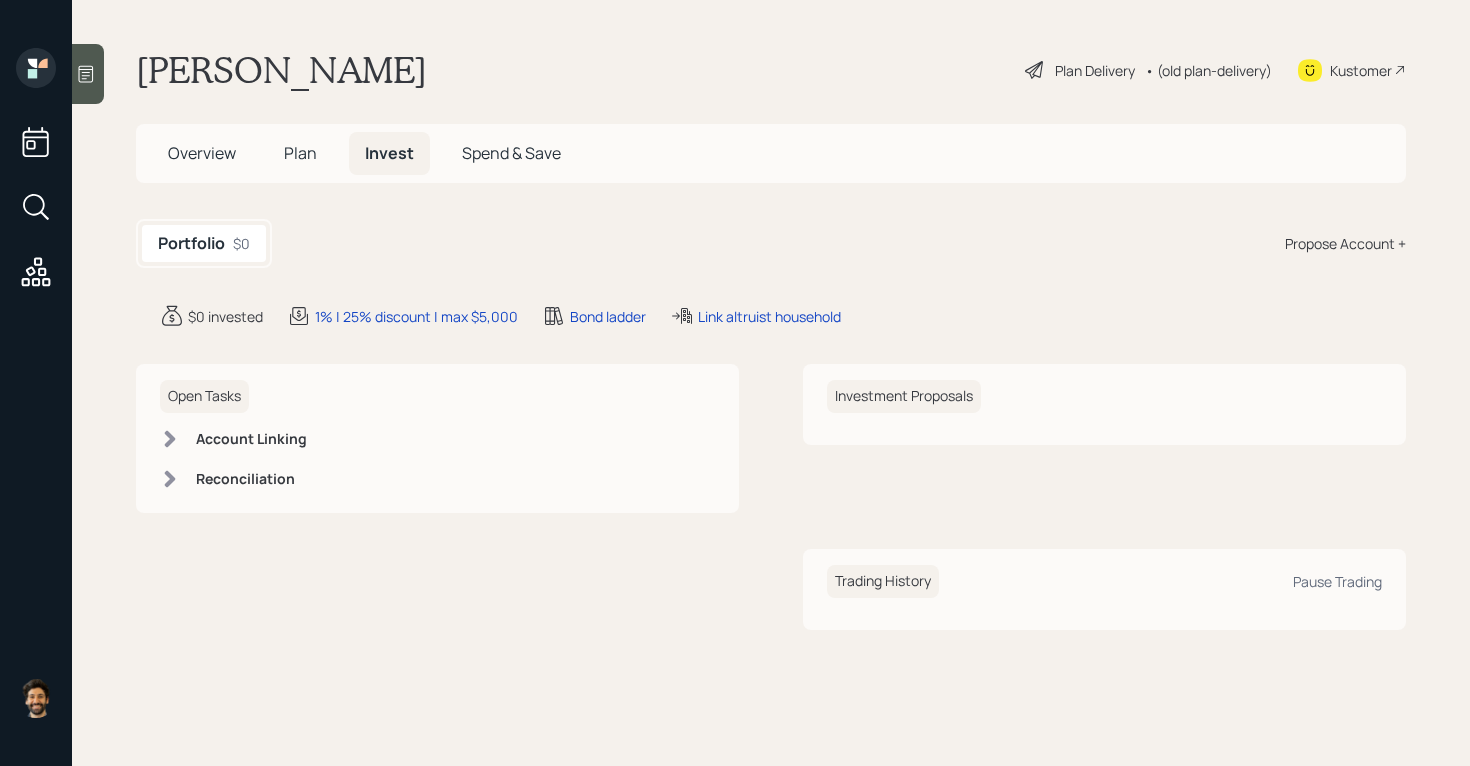 click 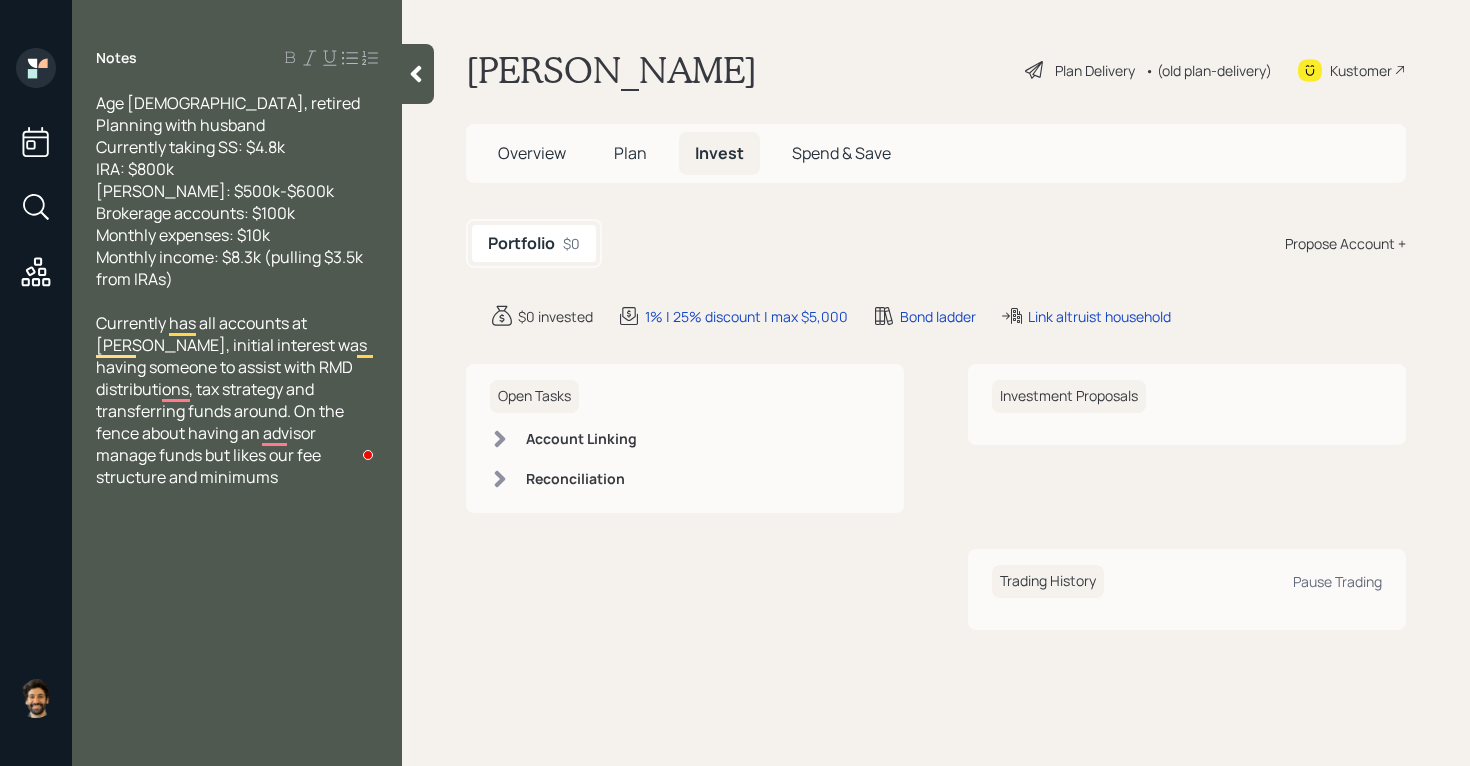 click on "Plan" at bounding box center [630, 153] 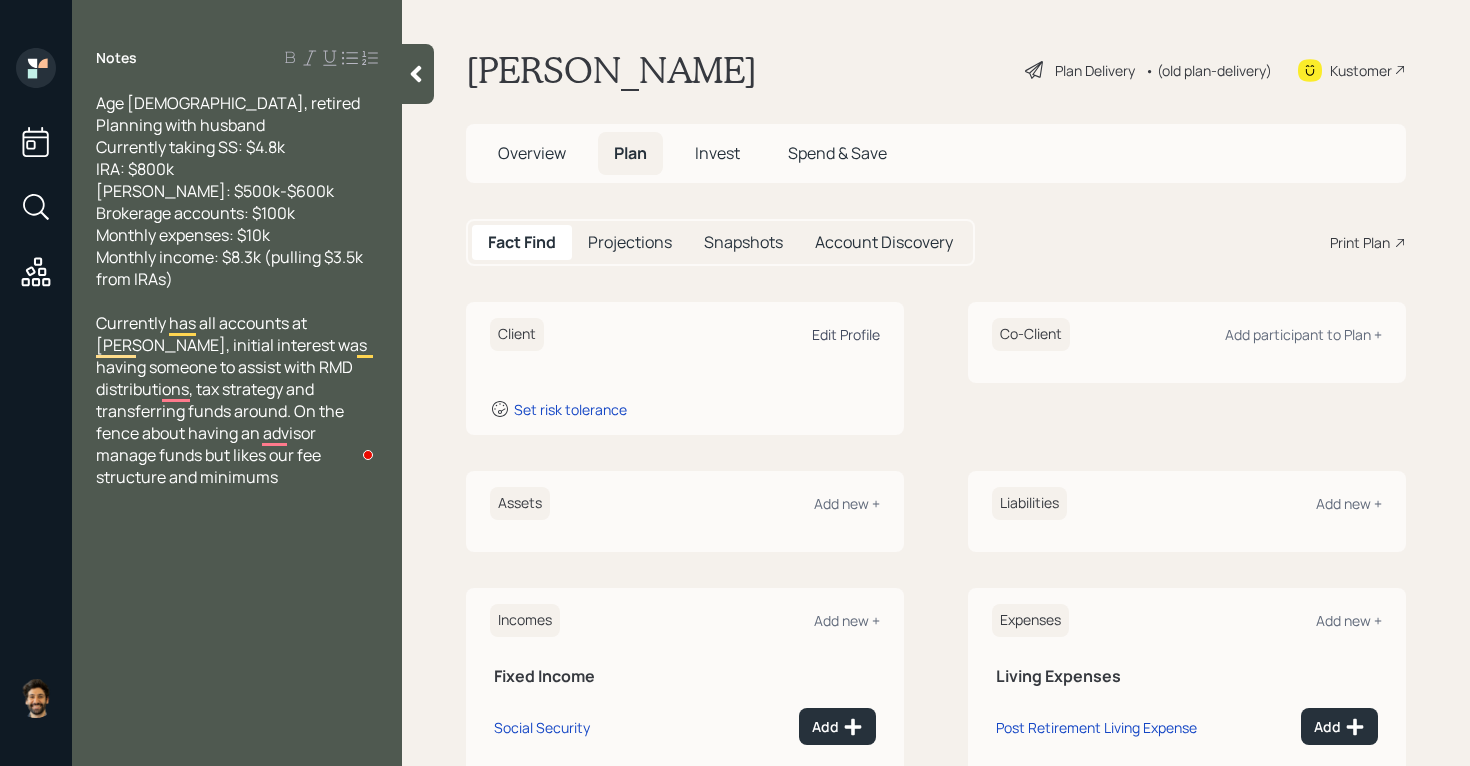 click on "Edit Profile" at bounding box center [846, 334] 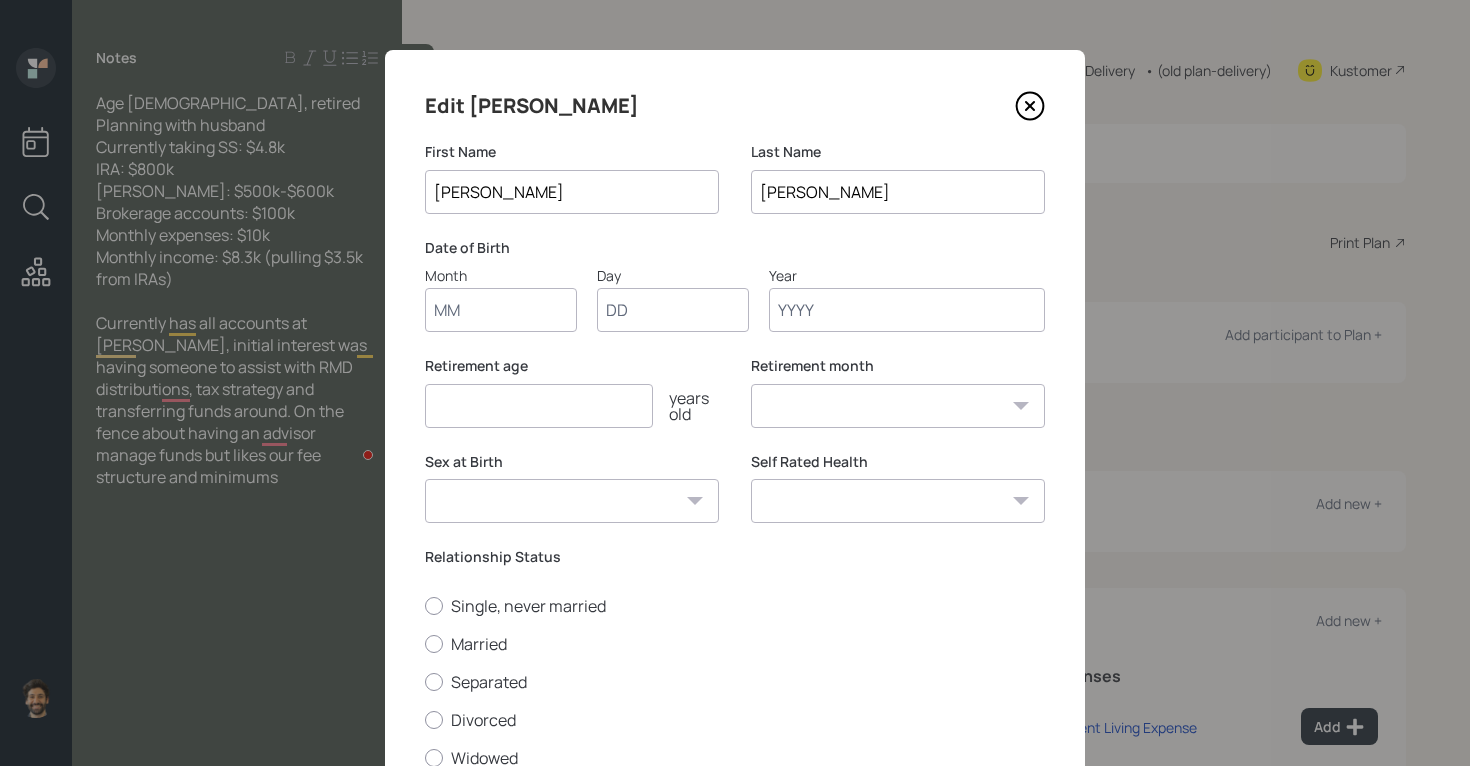 click on "Month" at bounding box center (501, 310) 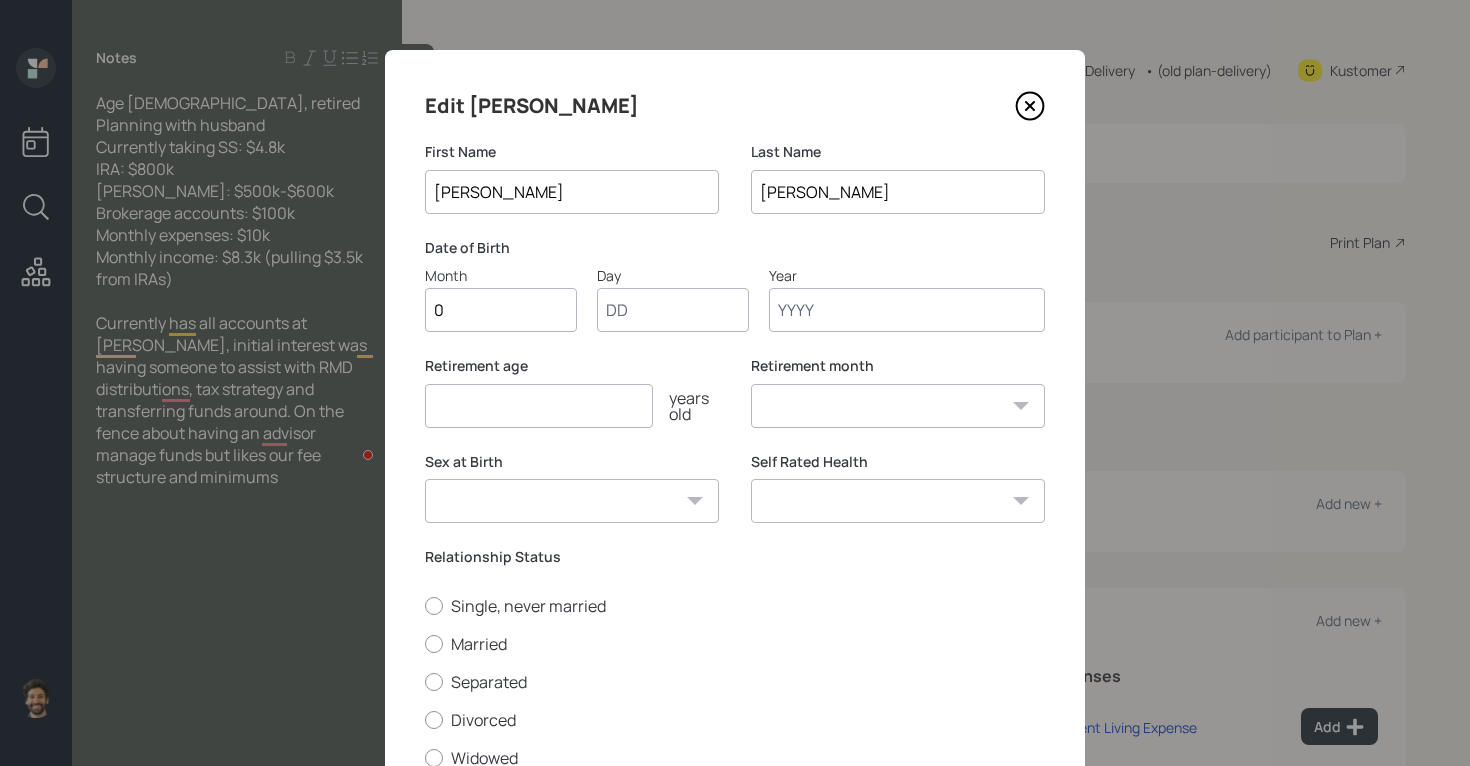 type on "01" 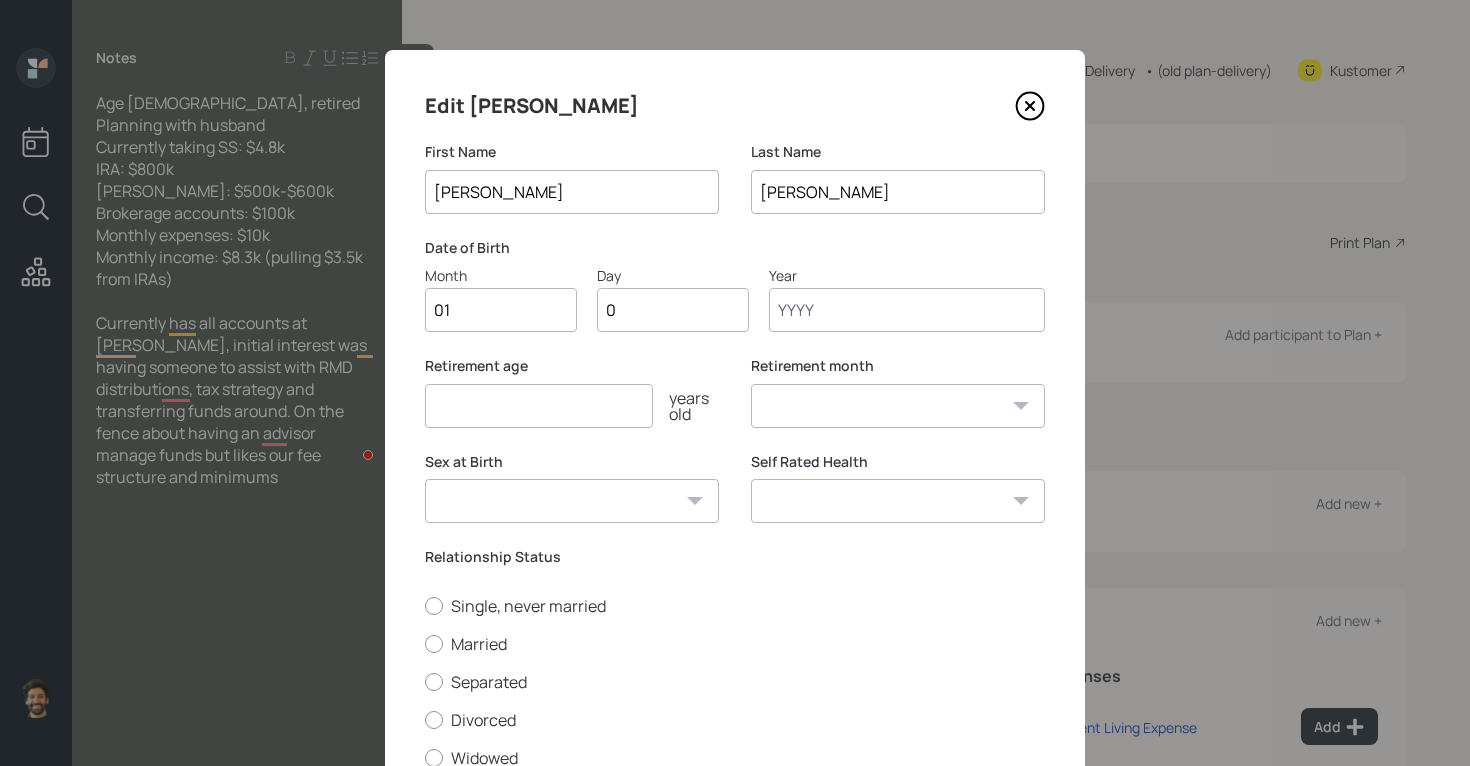 type on "01" 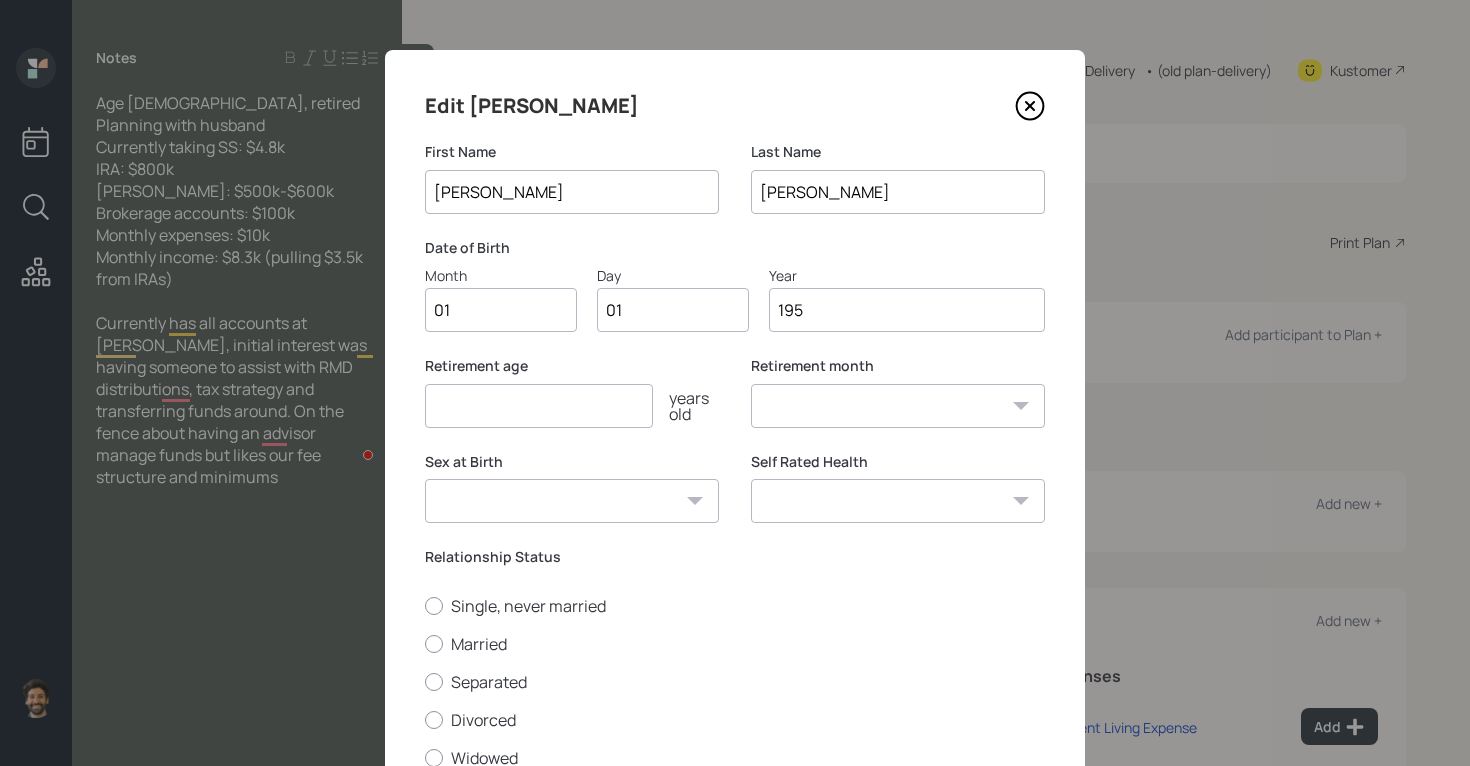 type on "1950" 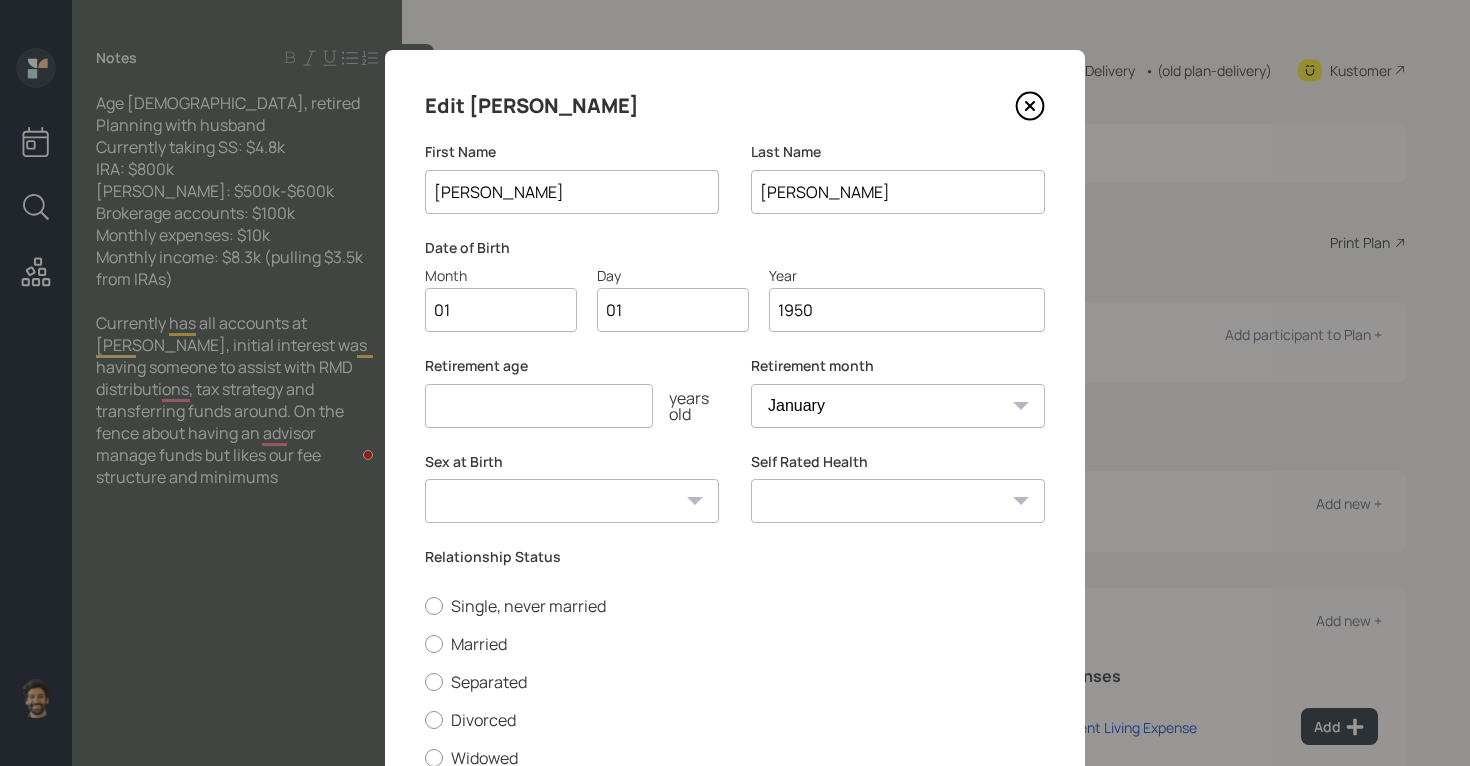 type on "1950" 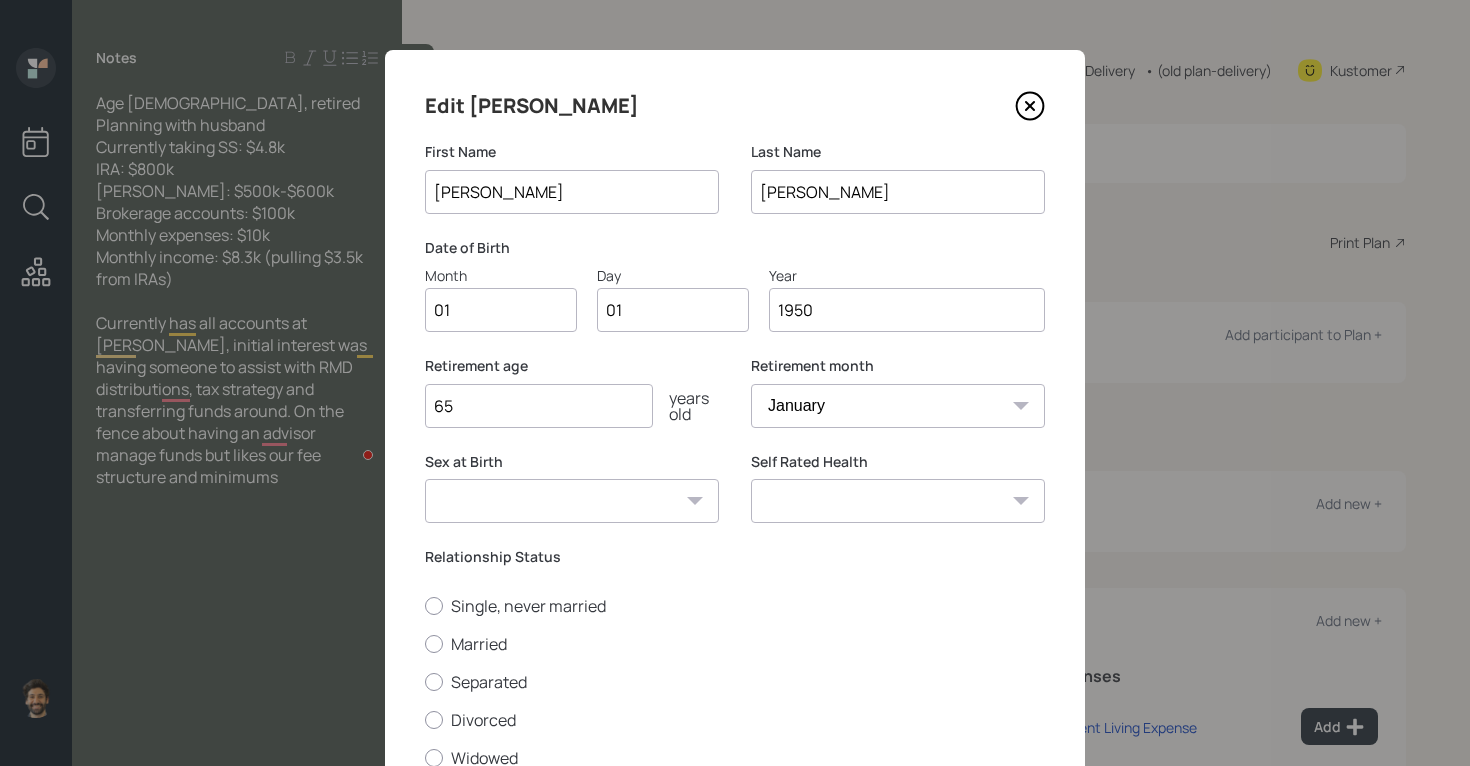 scroll, scrollTop: 161, scrollLeft: 0, axis: vertical 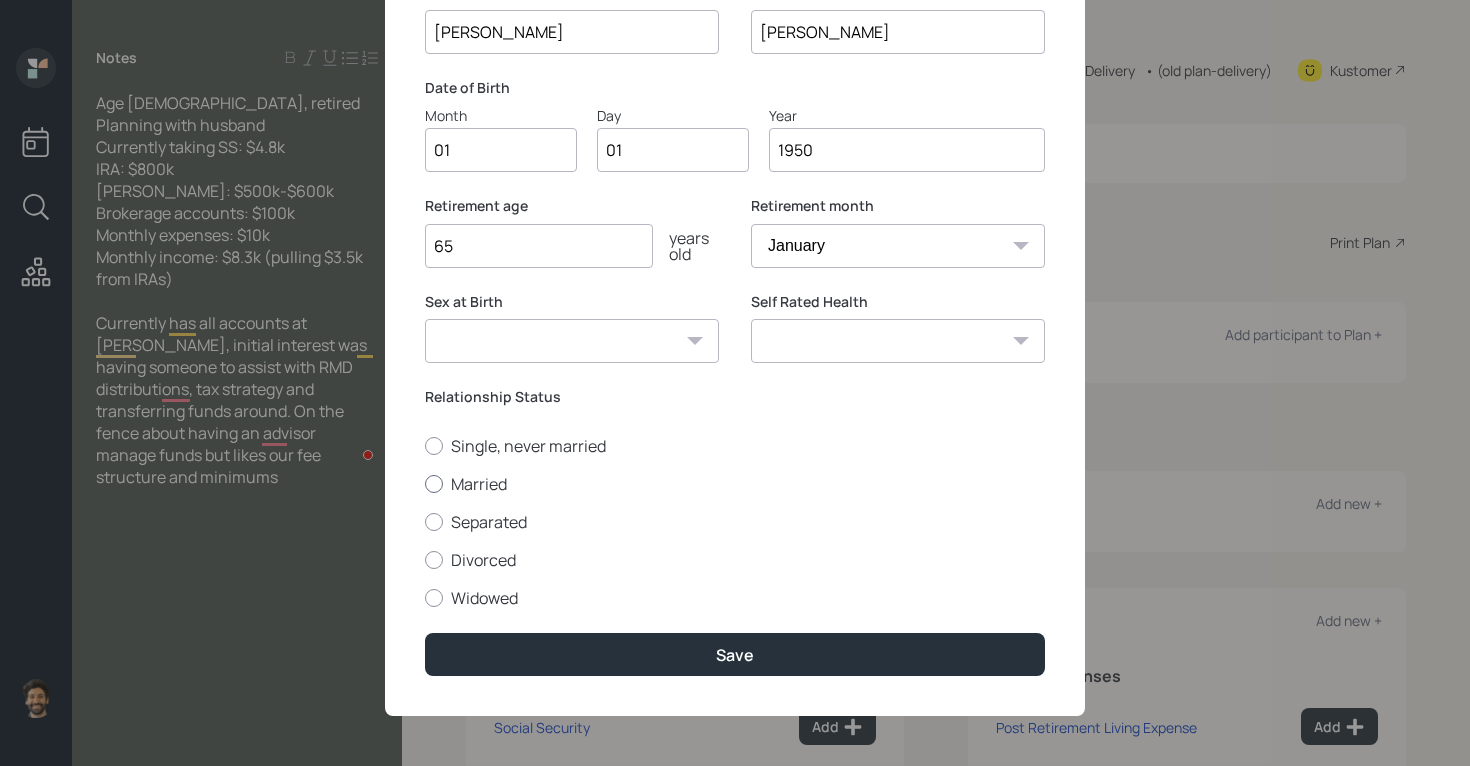 type on "65" 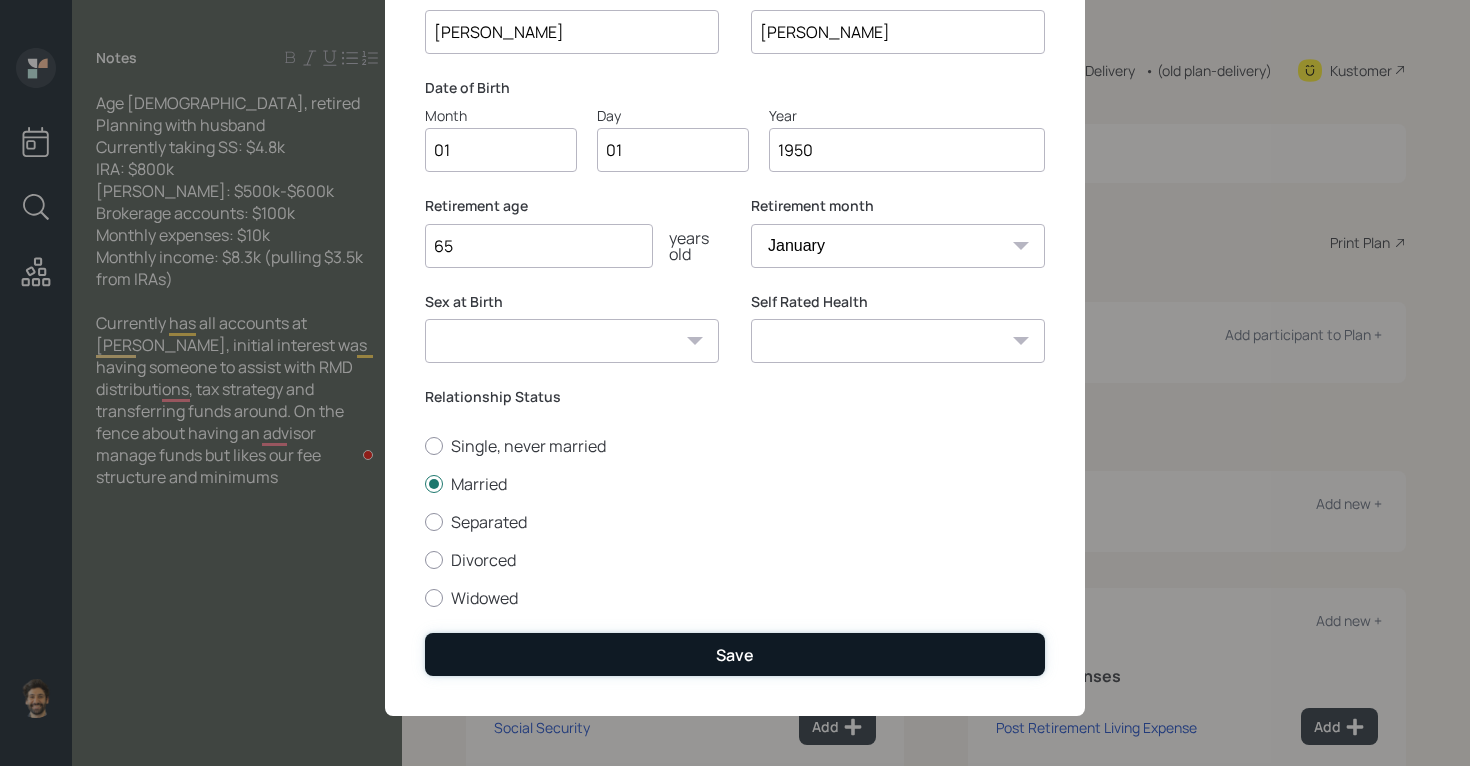 click on "Save" at bounding box center (735, 654) 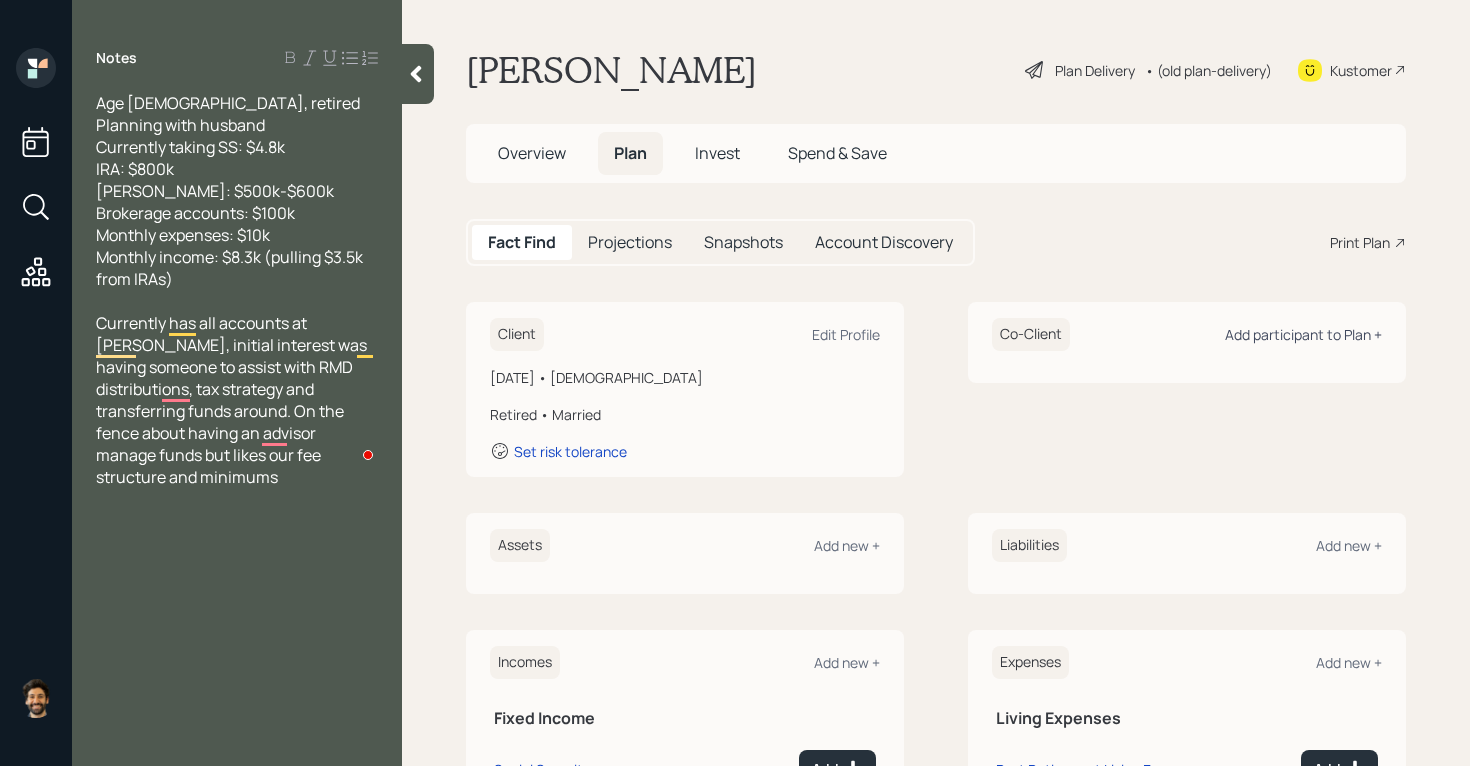 click on "Add participant to Plan +" at bounding box center [1303, 334] 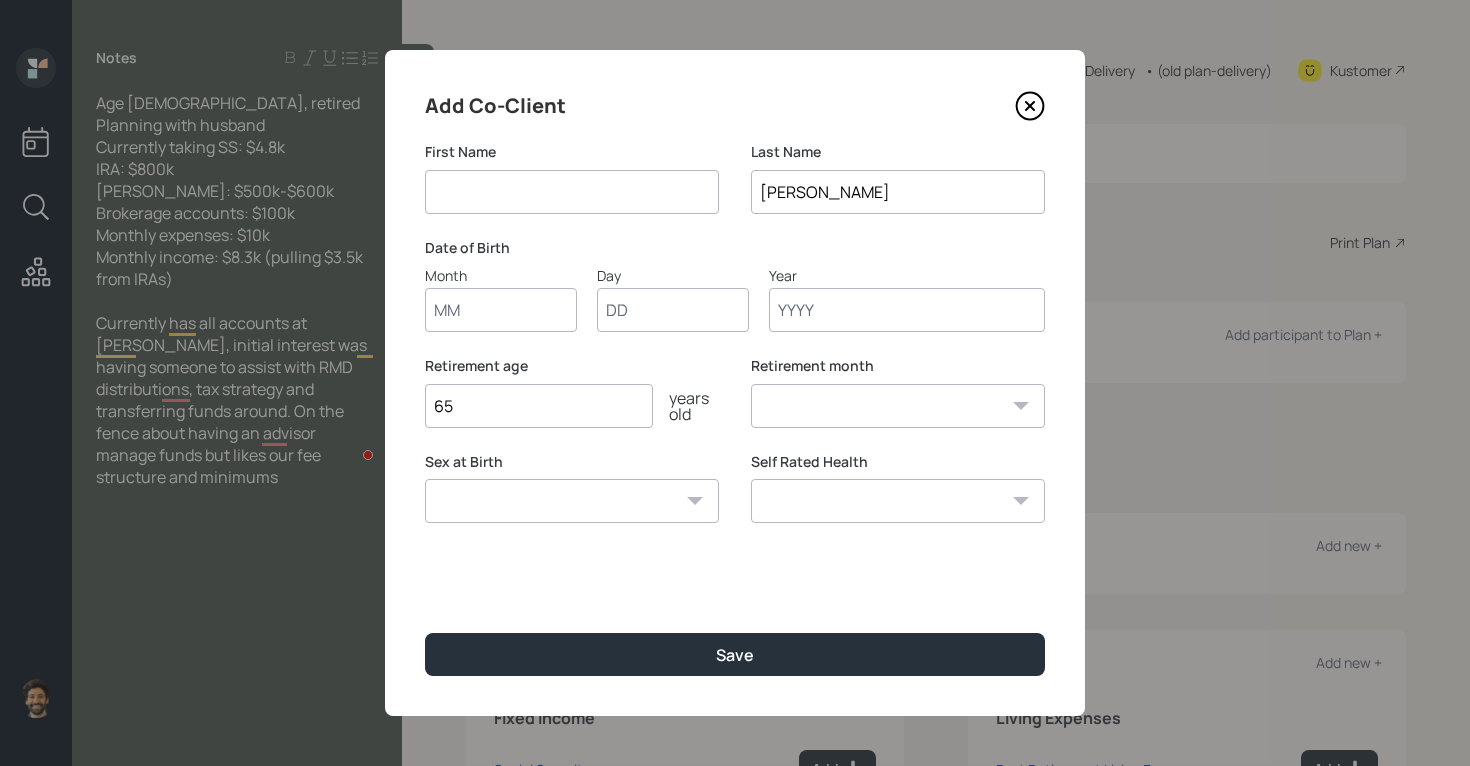 click on "Month" at bounding box center (501, 298) 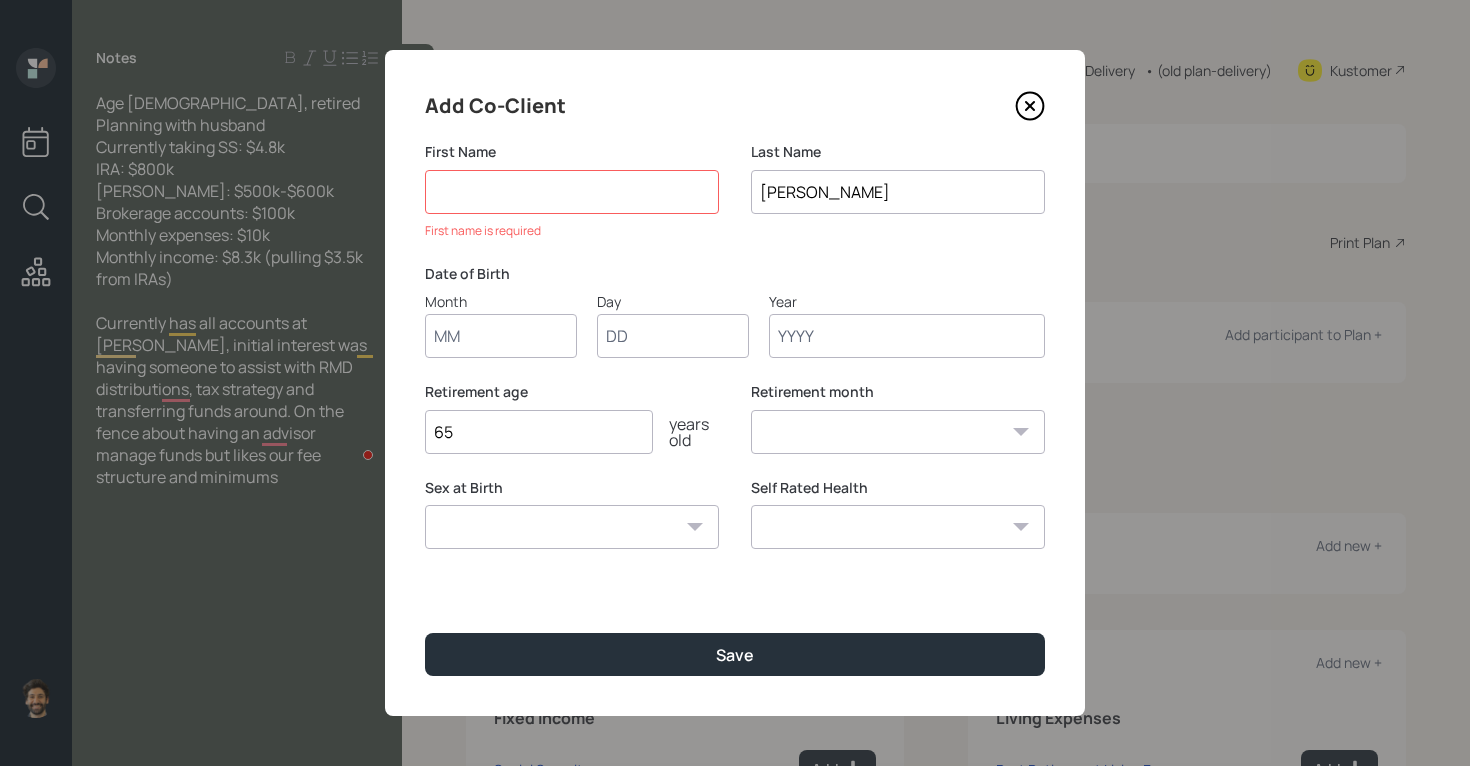 click at bounding box center (572, 192) 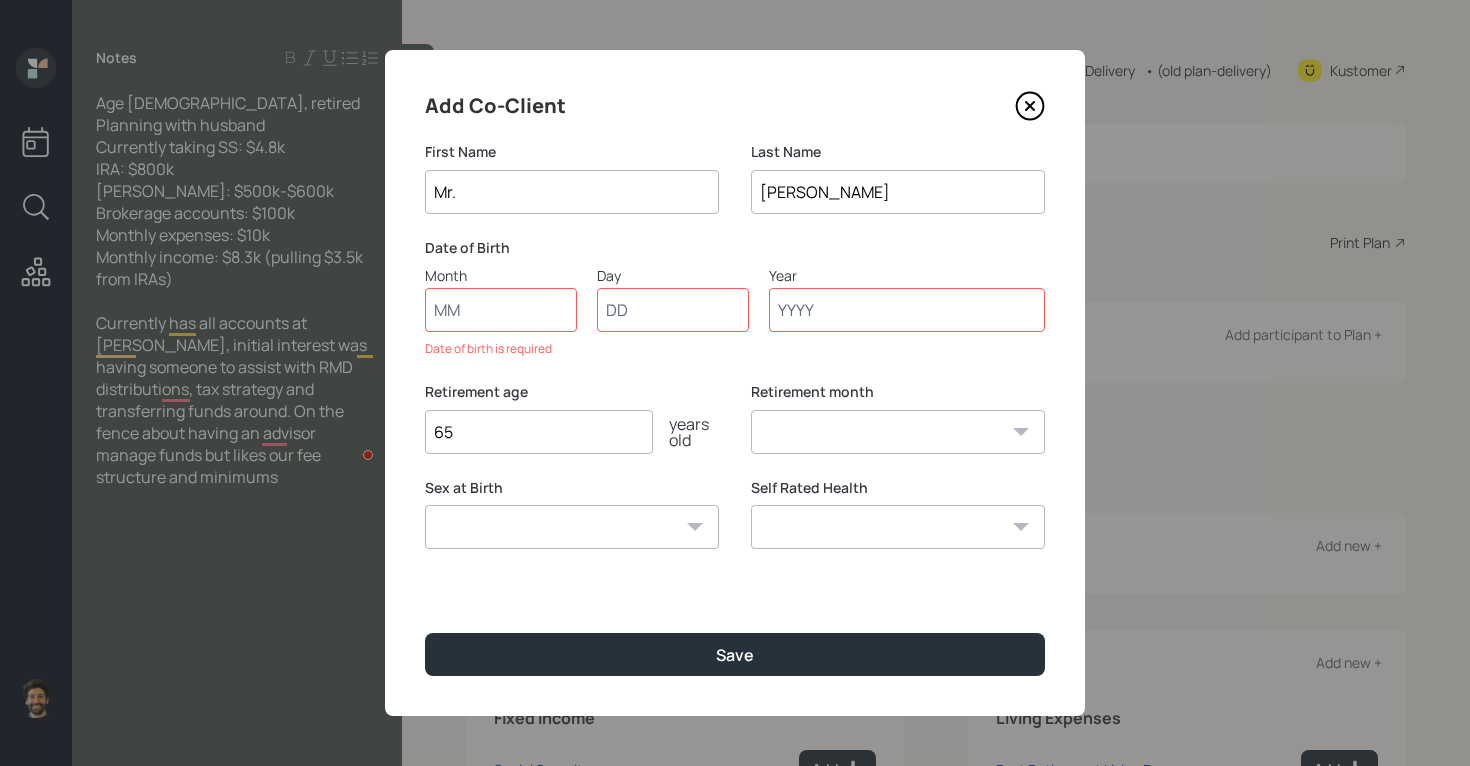 type on "Mr." 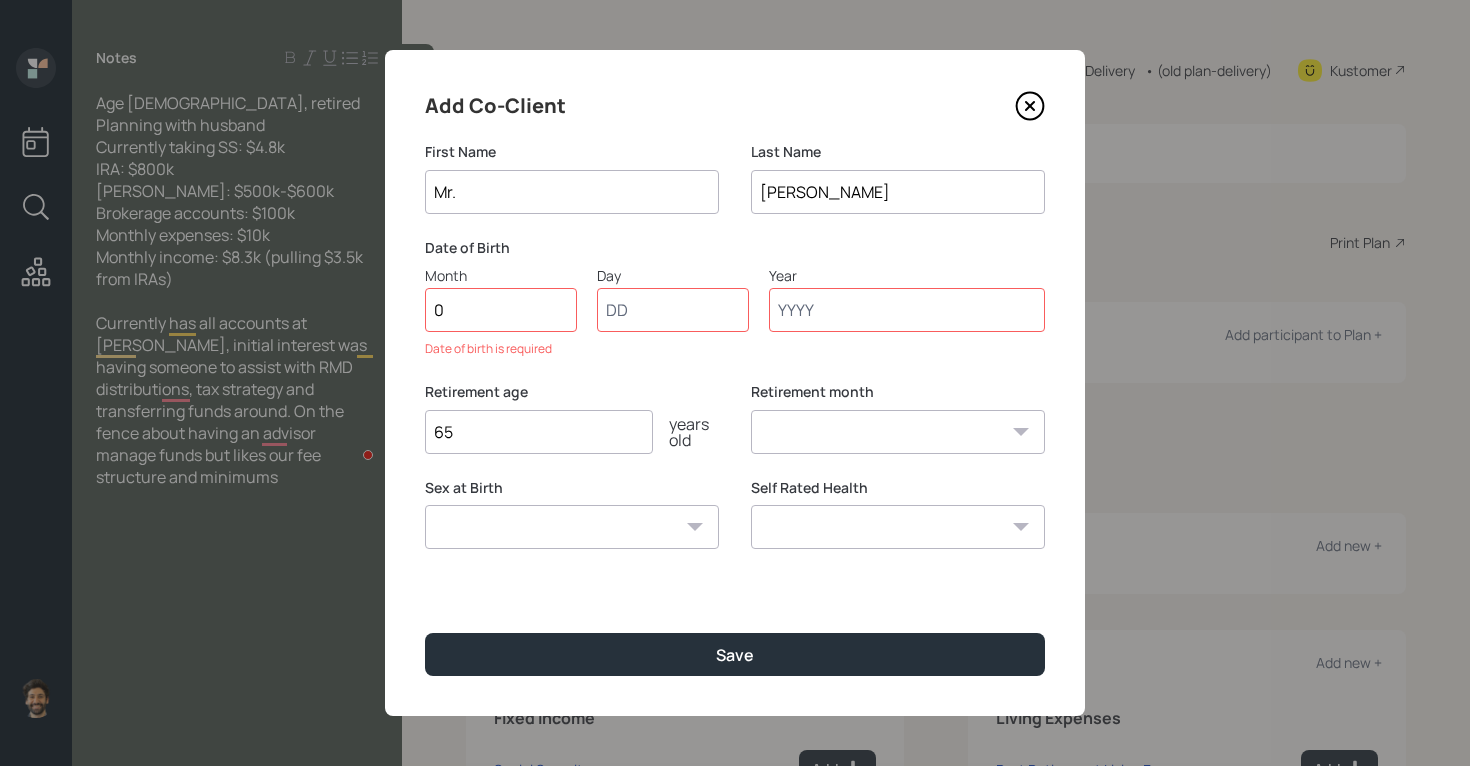 type on "01" 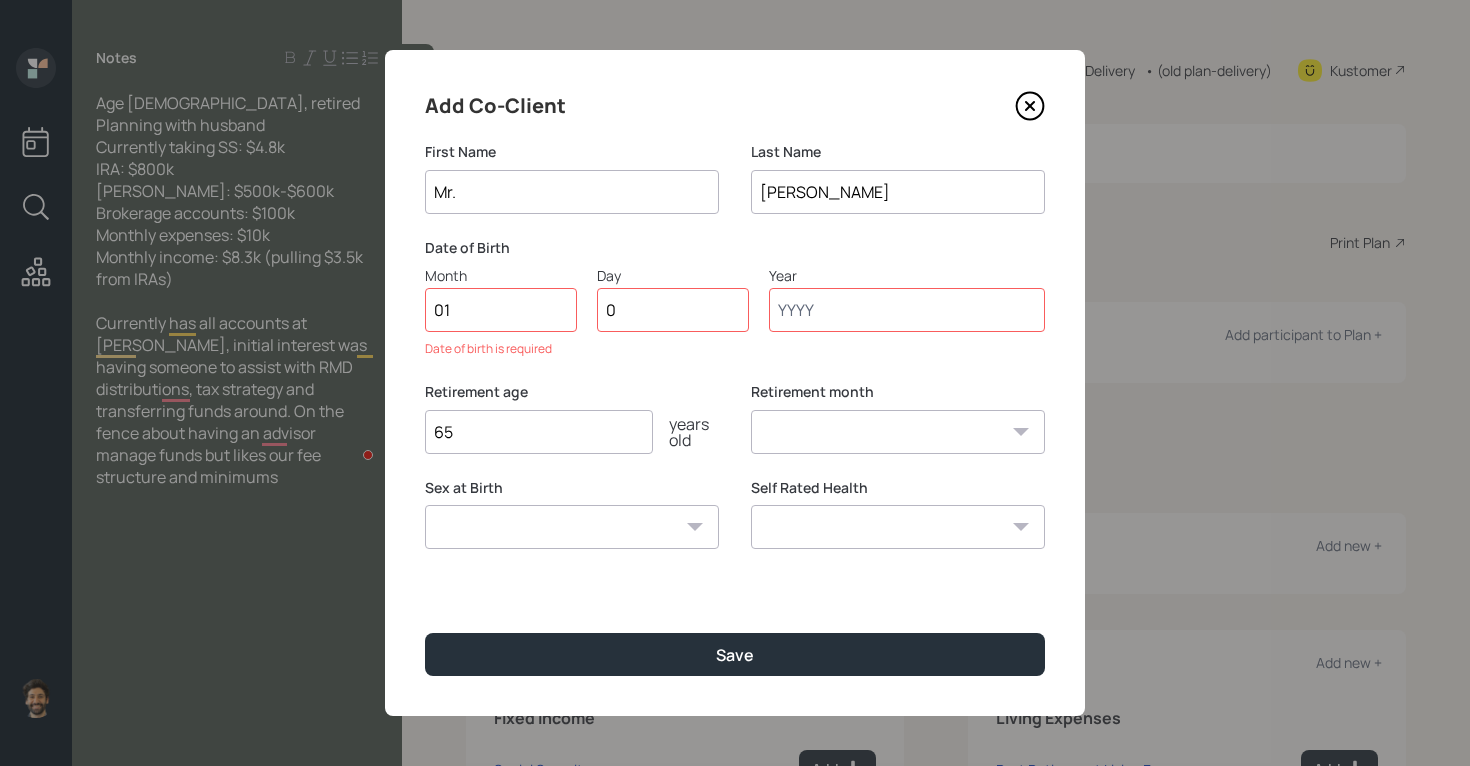 type on "01" 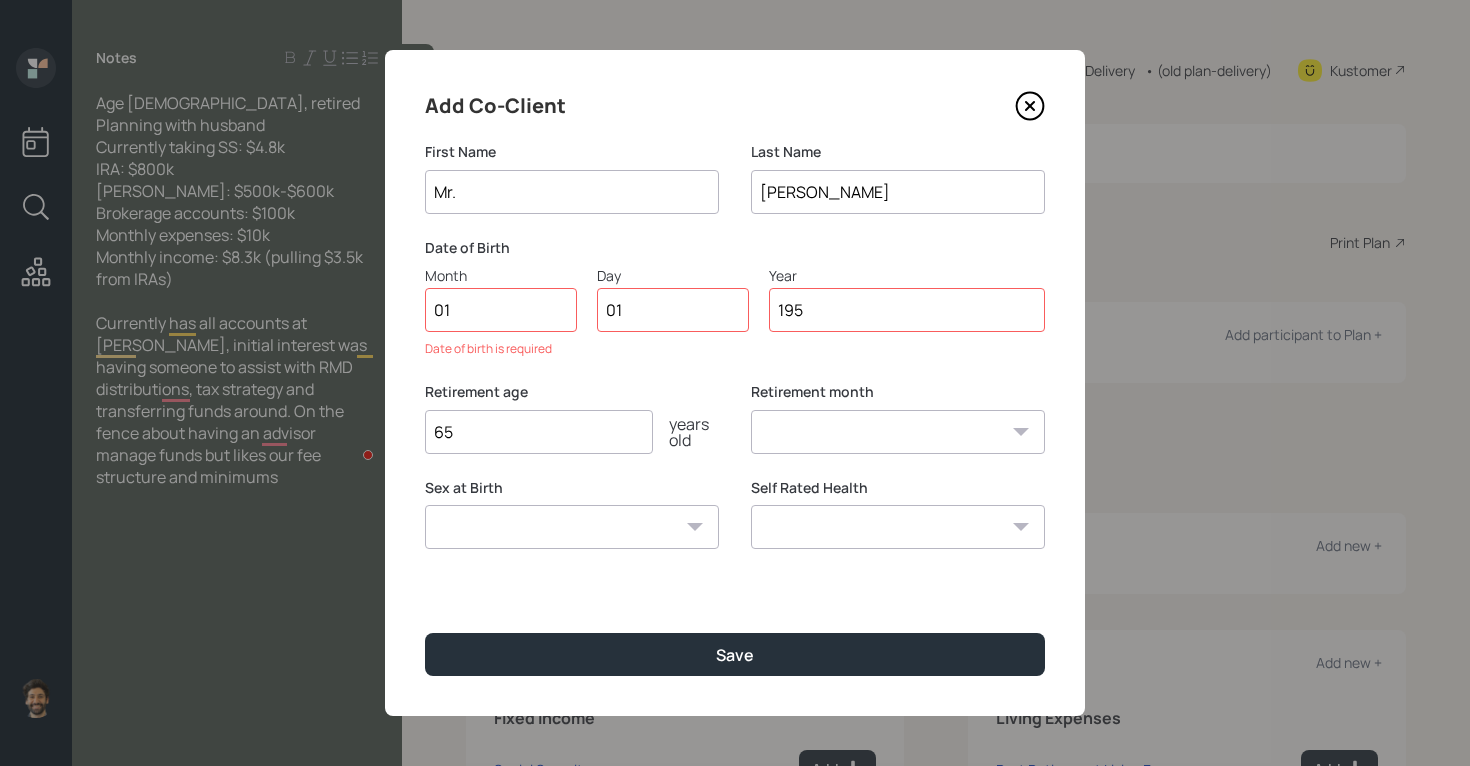 type on "1950" 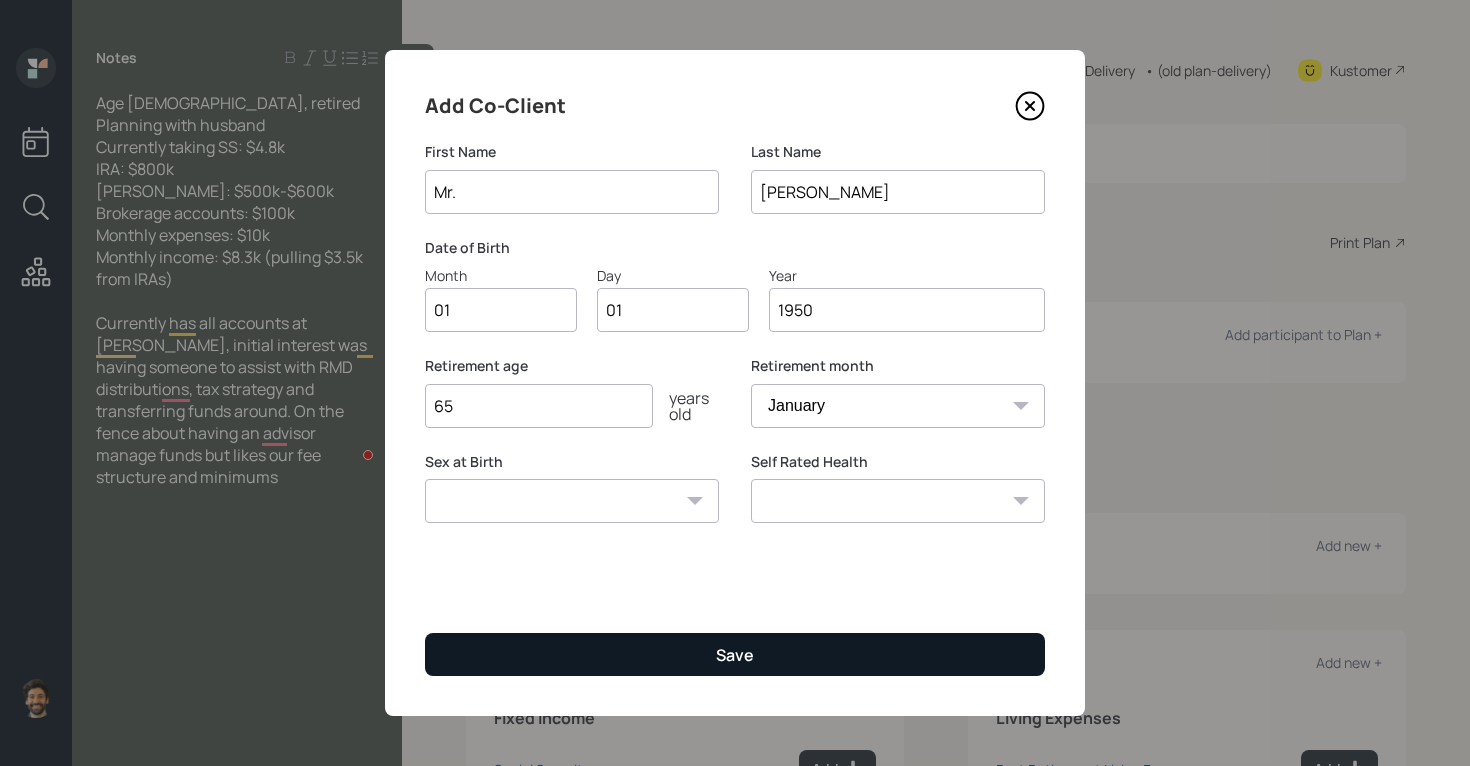 type on "1950" 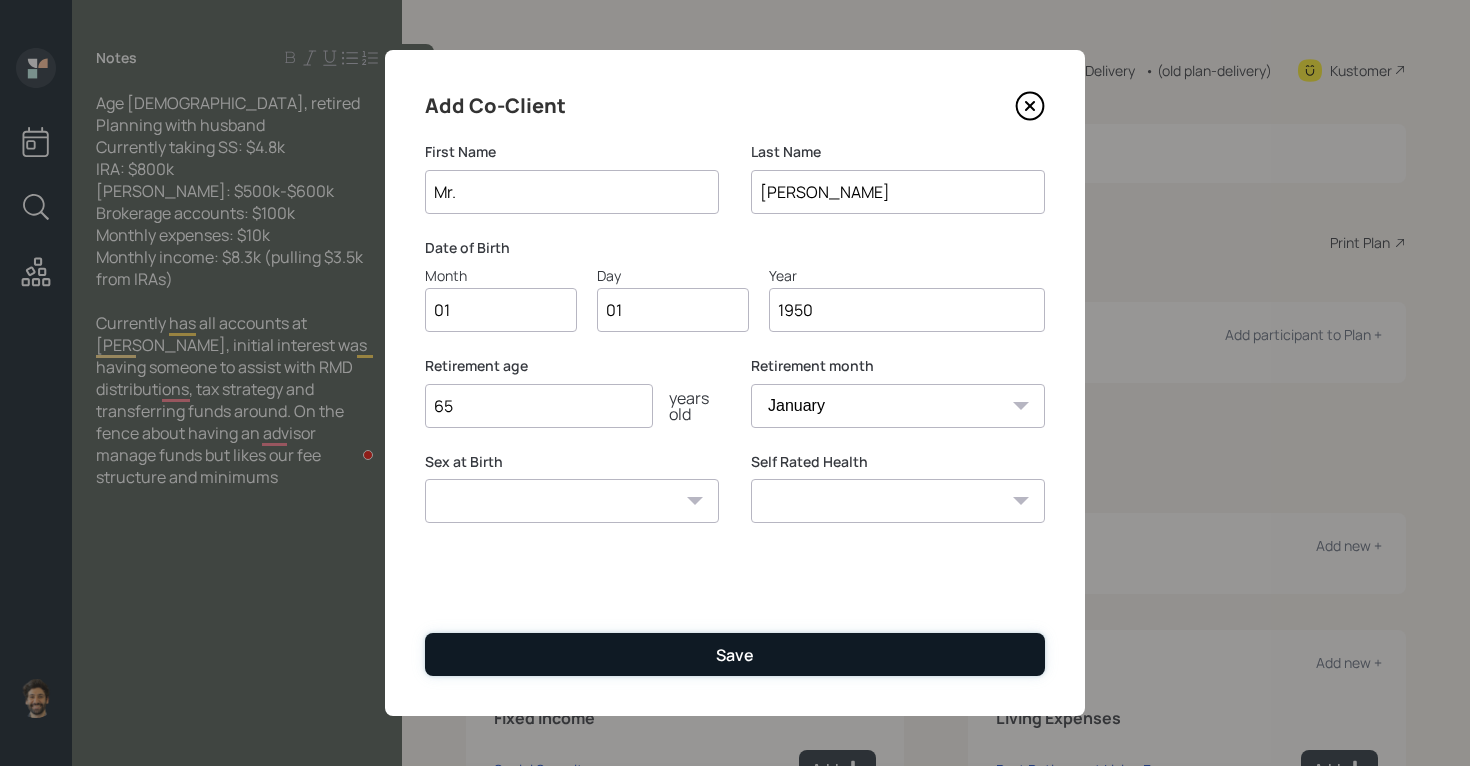click on "Save" at bounding box center (735, 654) 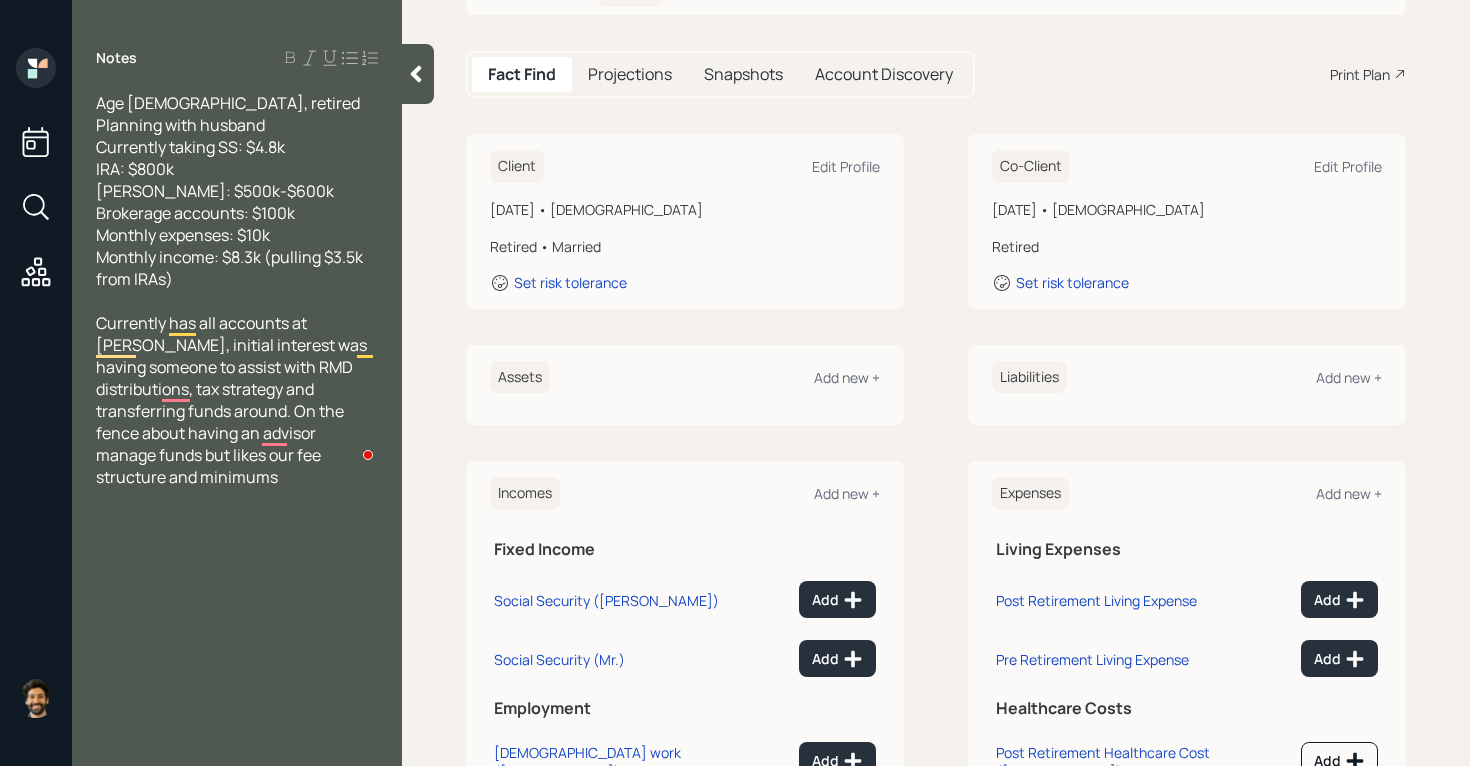 scroll, scrollTop: 311, scrollLeft: 0, axis: vertical 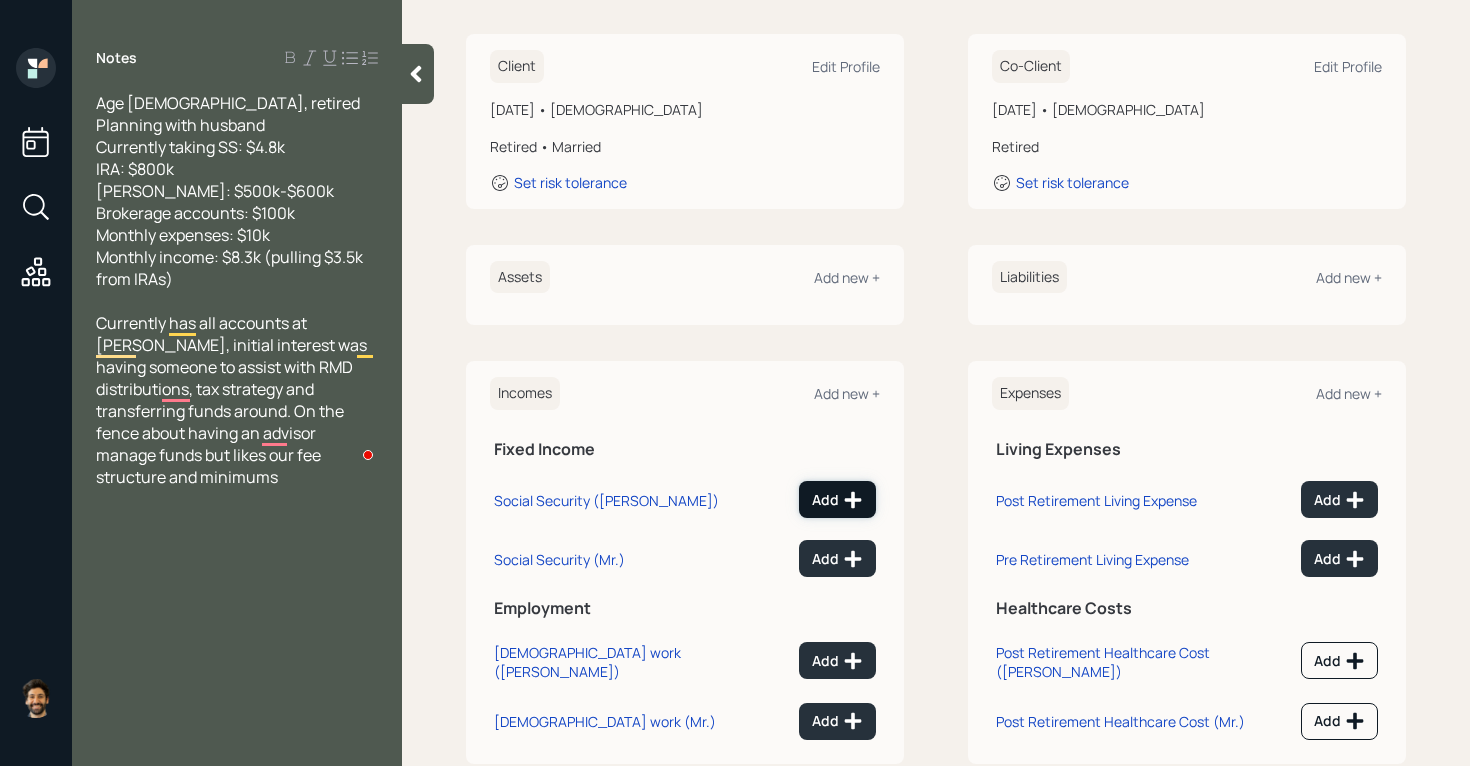 click 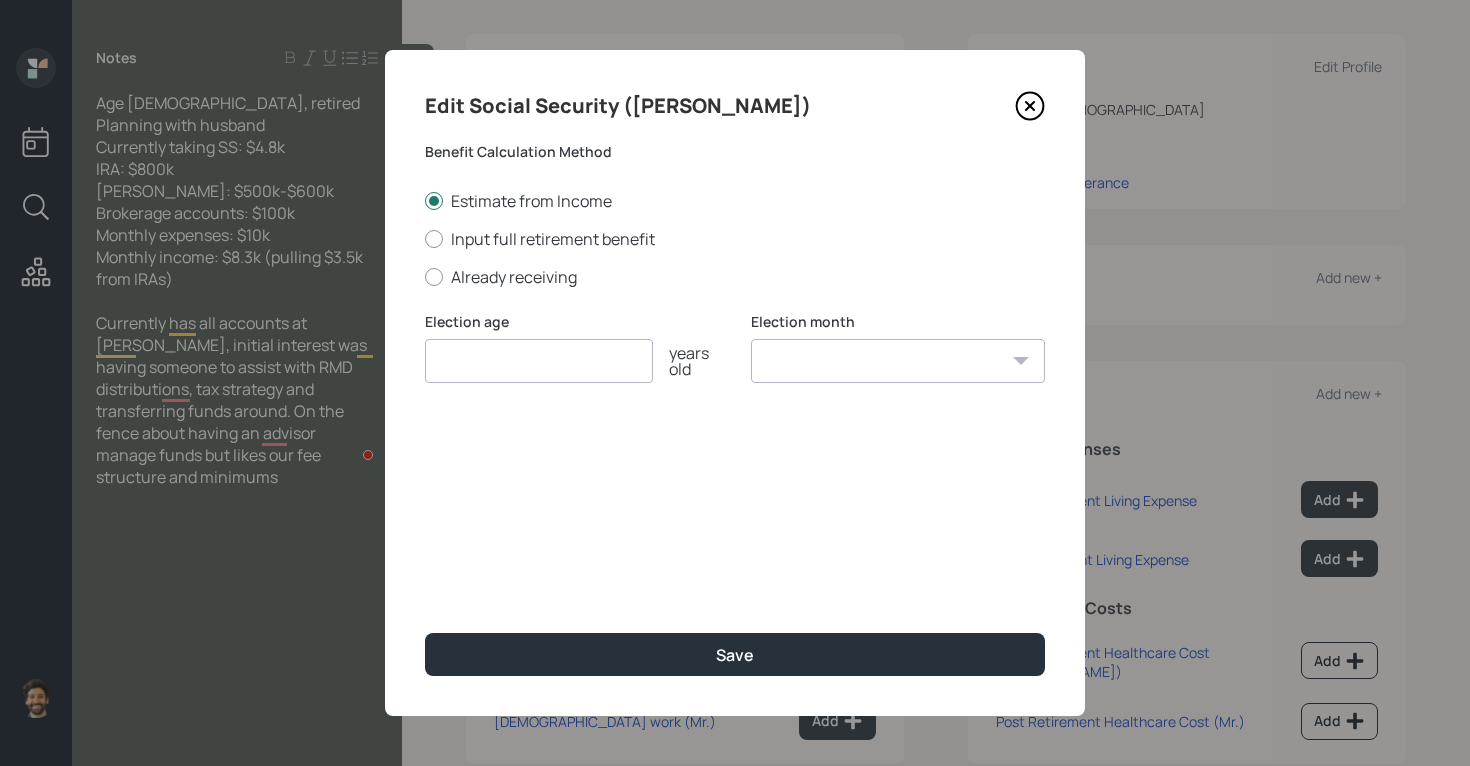 click on "Edit Social Security ([PERSON_NAME]) Benefit Calculation Method Estimate from Income Input full retirement benefit Already receiving Election age years old Election month January February March April May June July August September October November December Save" at bounding box center [735, 383] 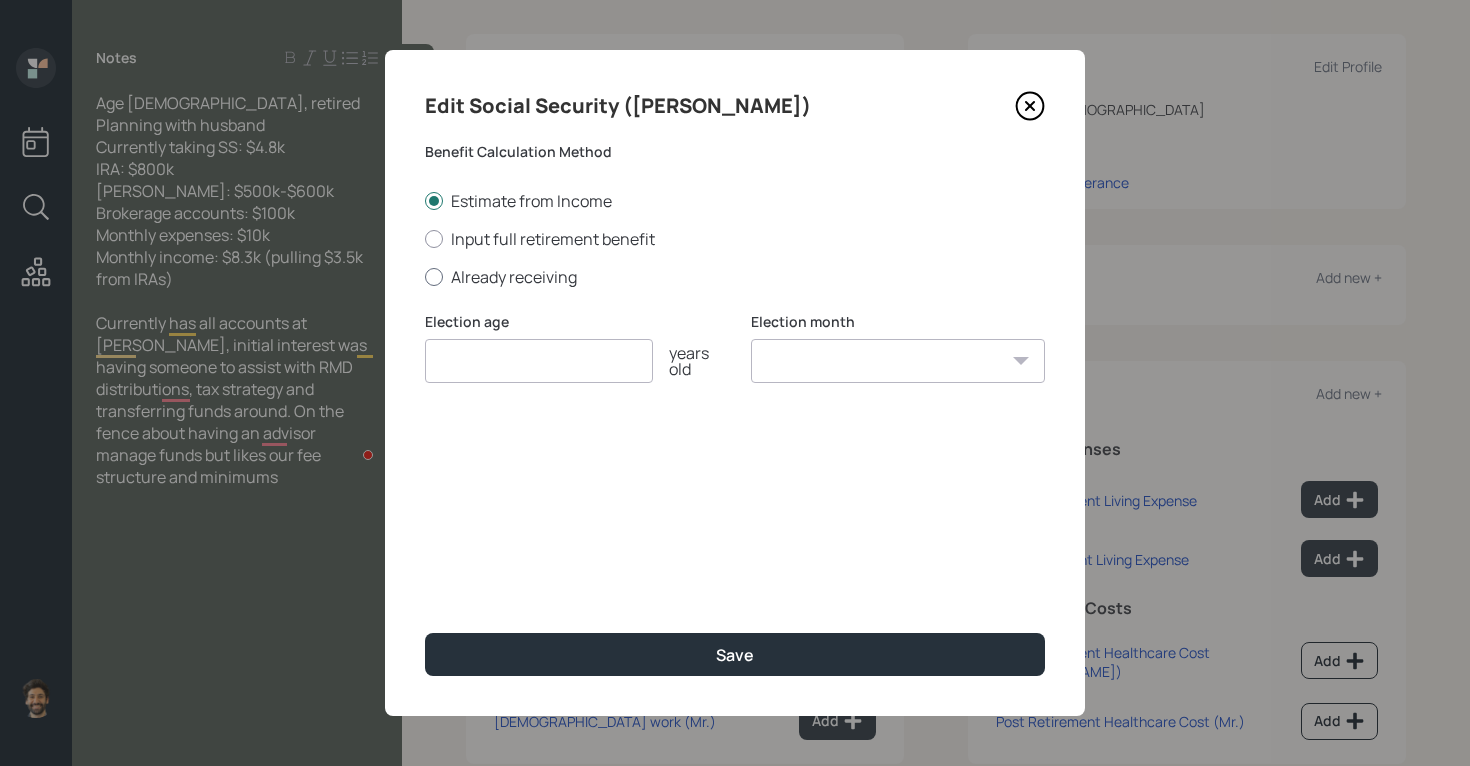 click on "Already receiving" at bounding box center [735, 277] 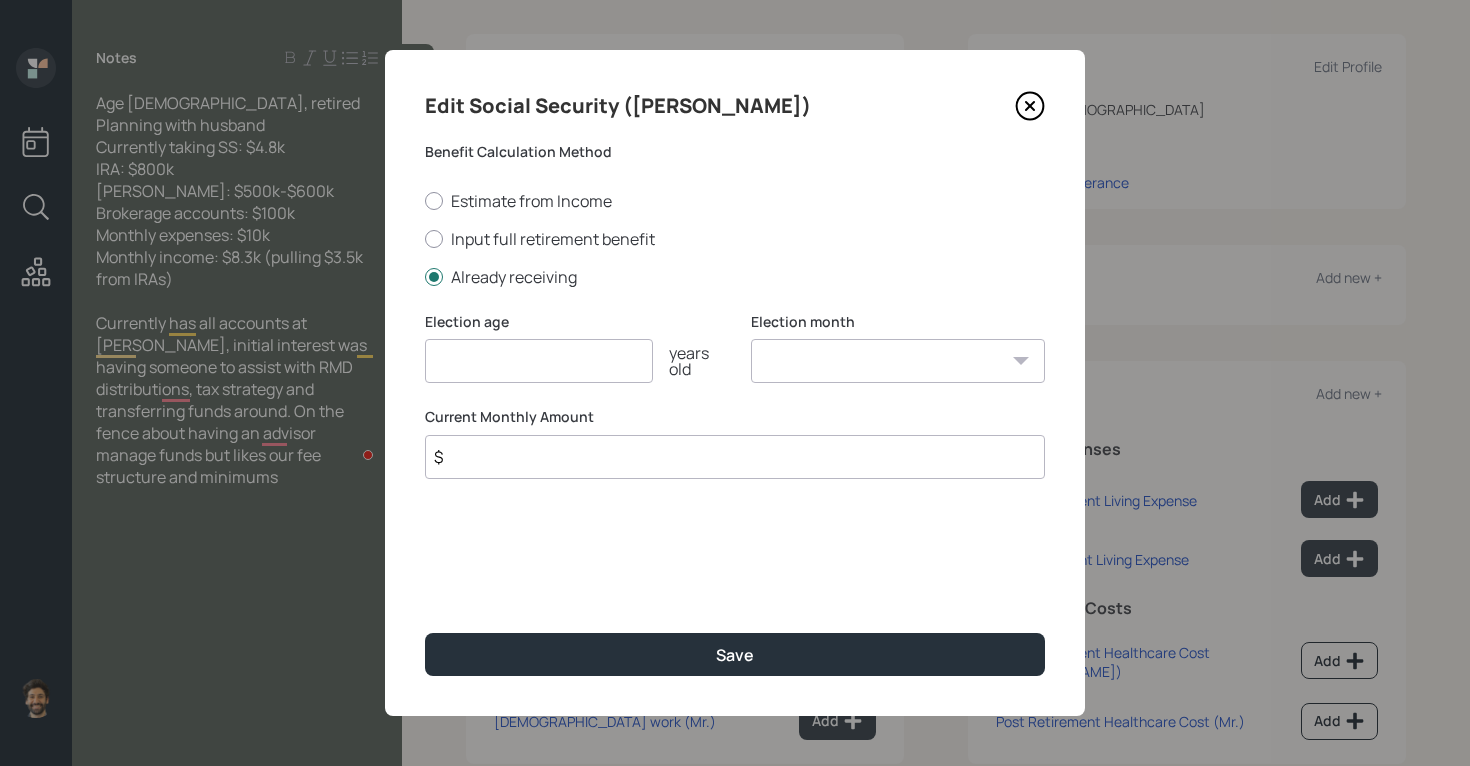 click on "$" at bounding box center (735, 457) 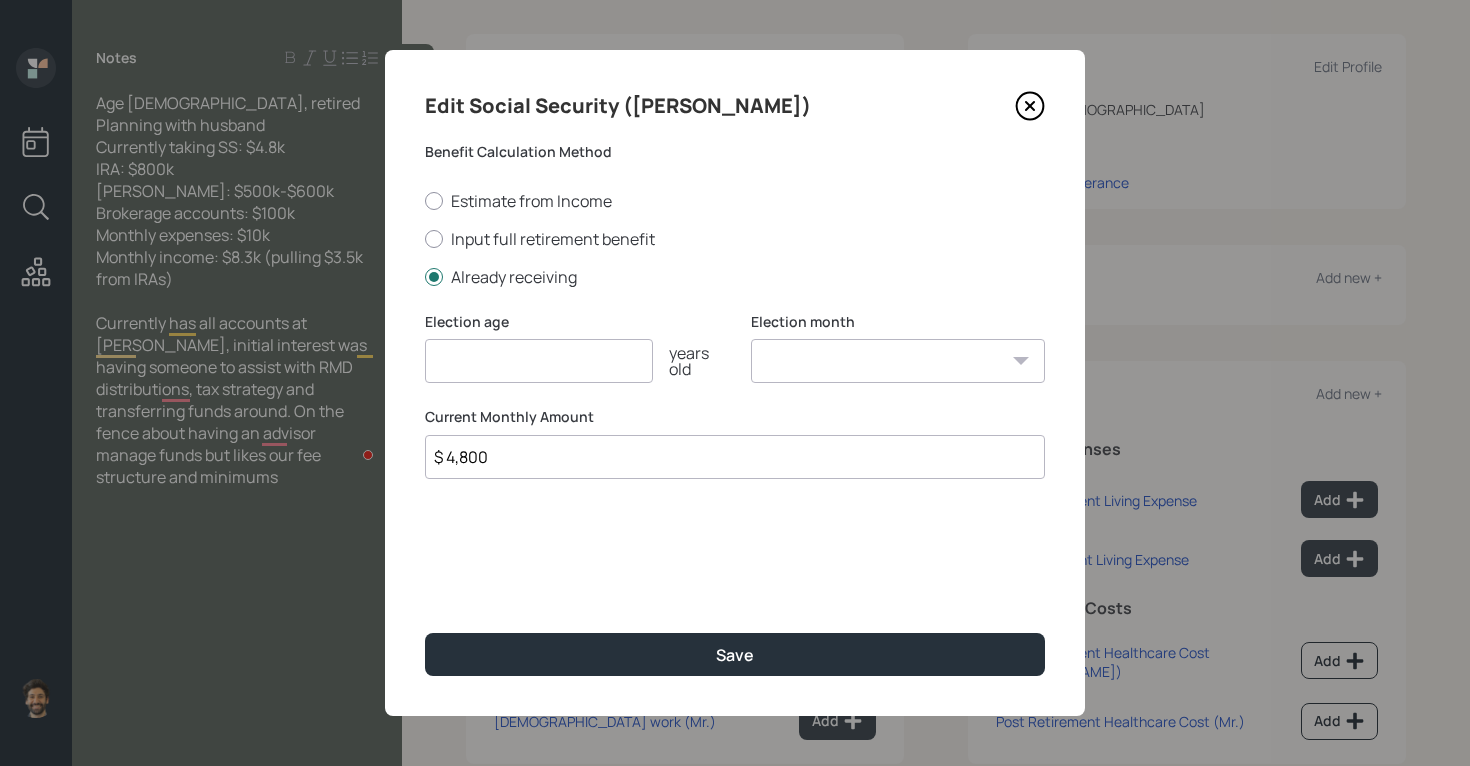 type on "$ 4,800" 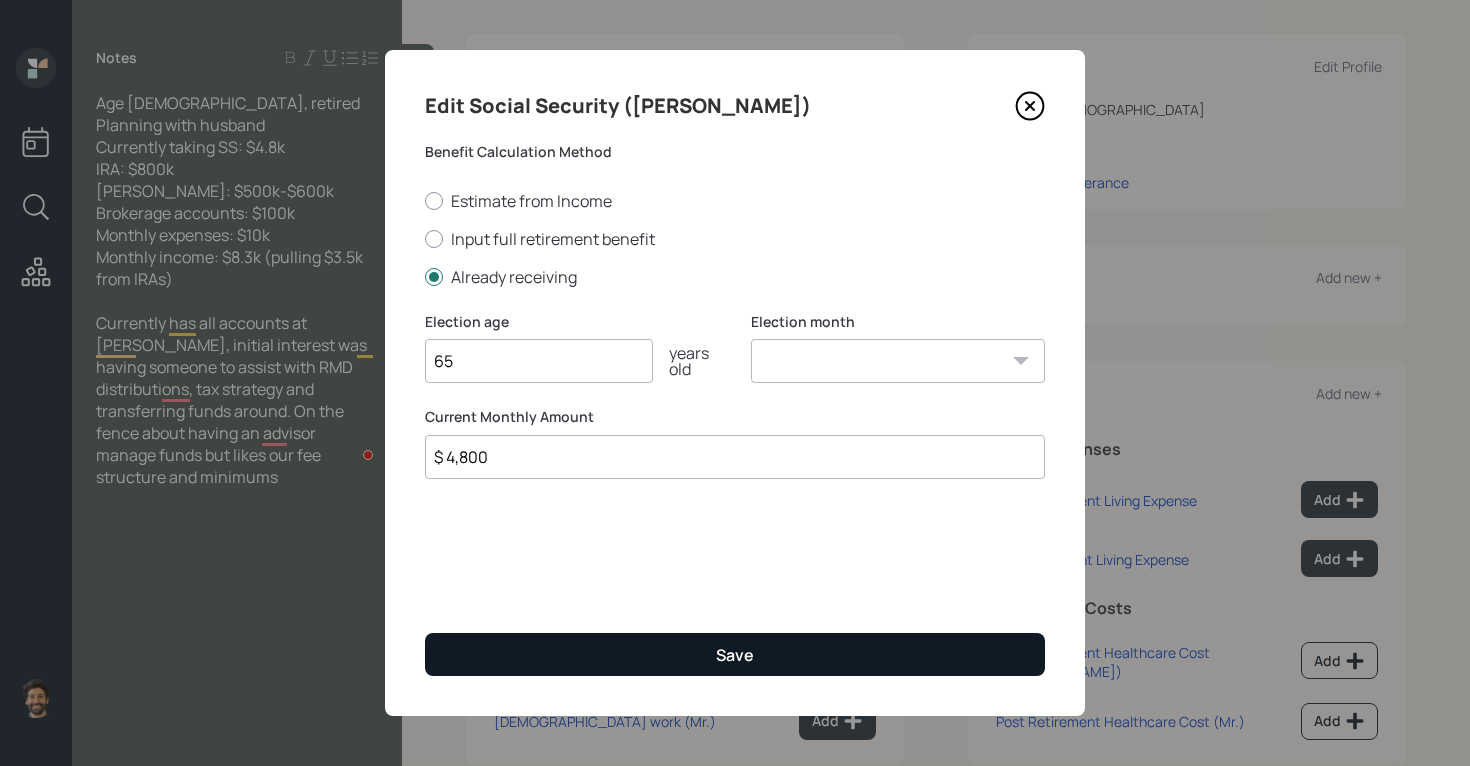 type on "65" 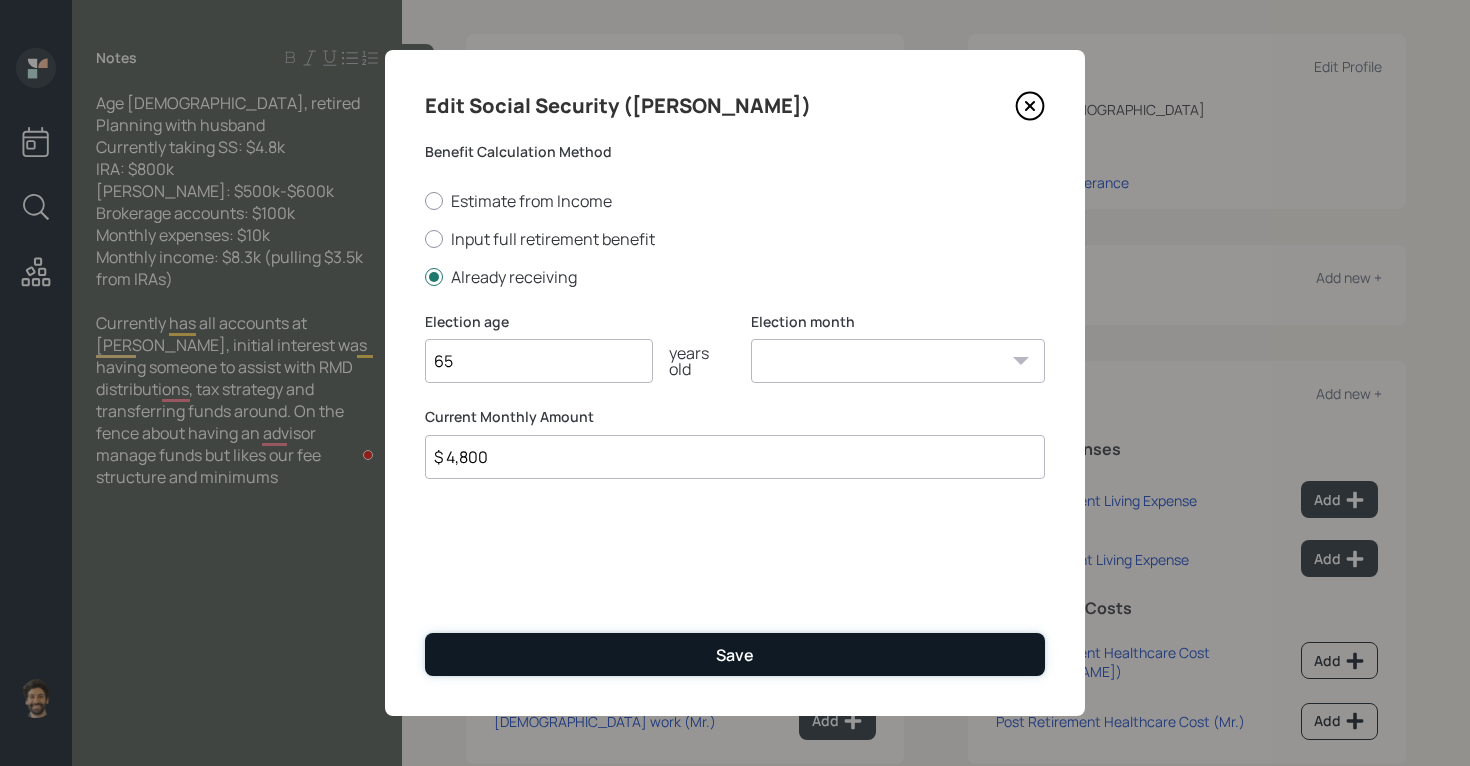 click on "Save" at bounding box center (735, 654) 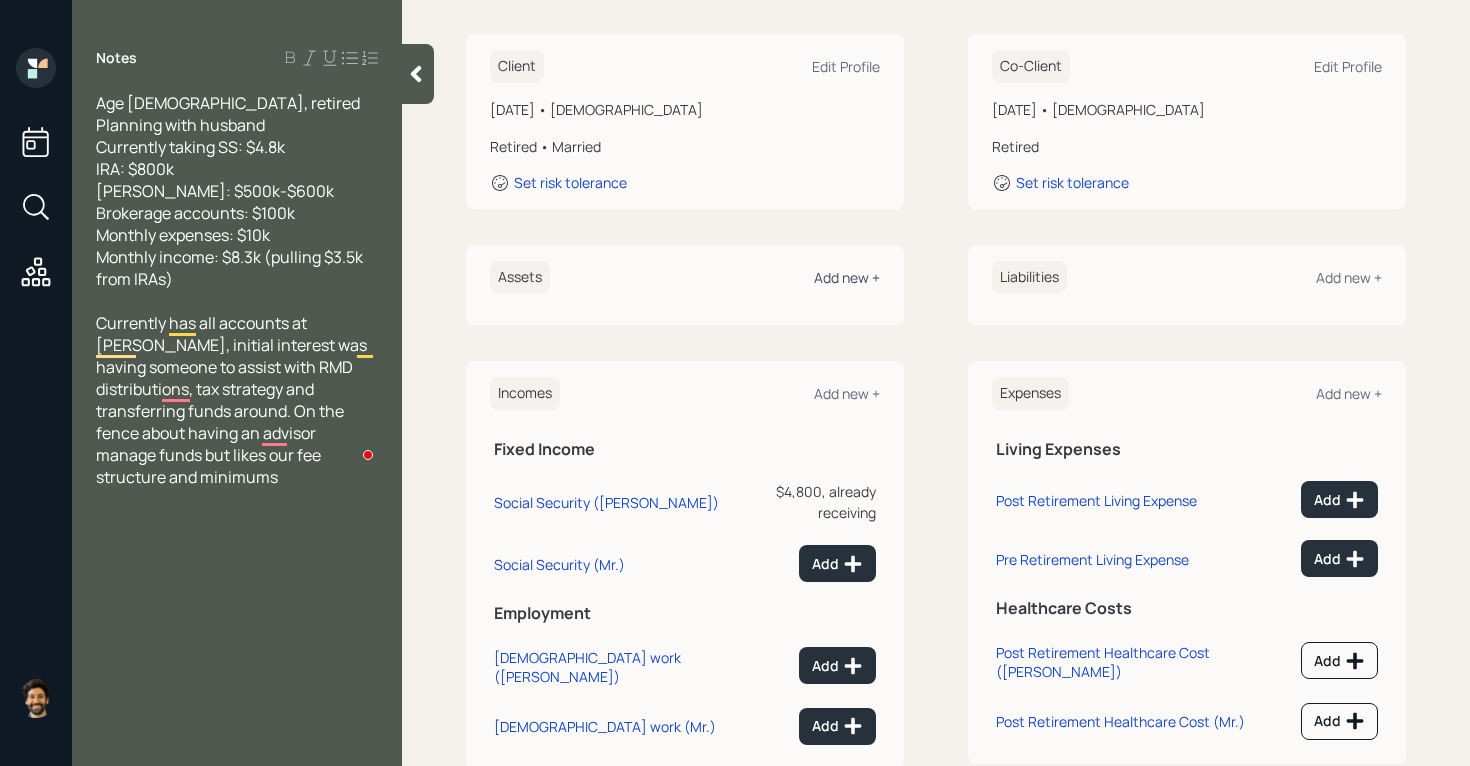 click on "Add new +" at bounding box center (847, 277) 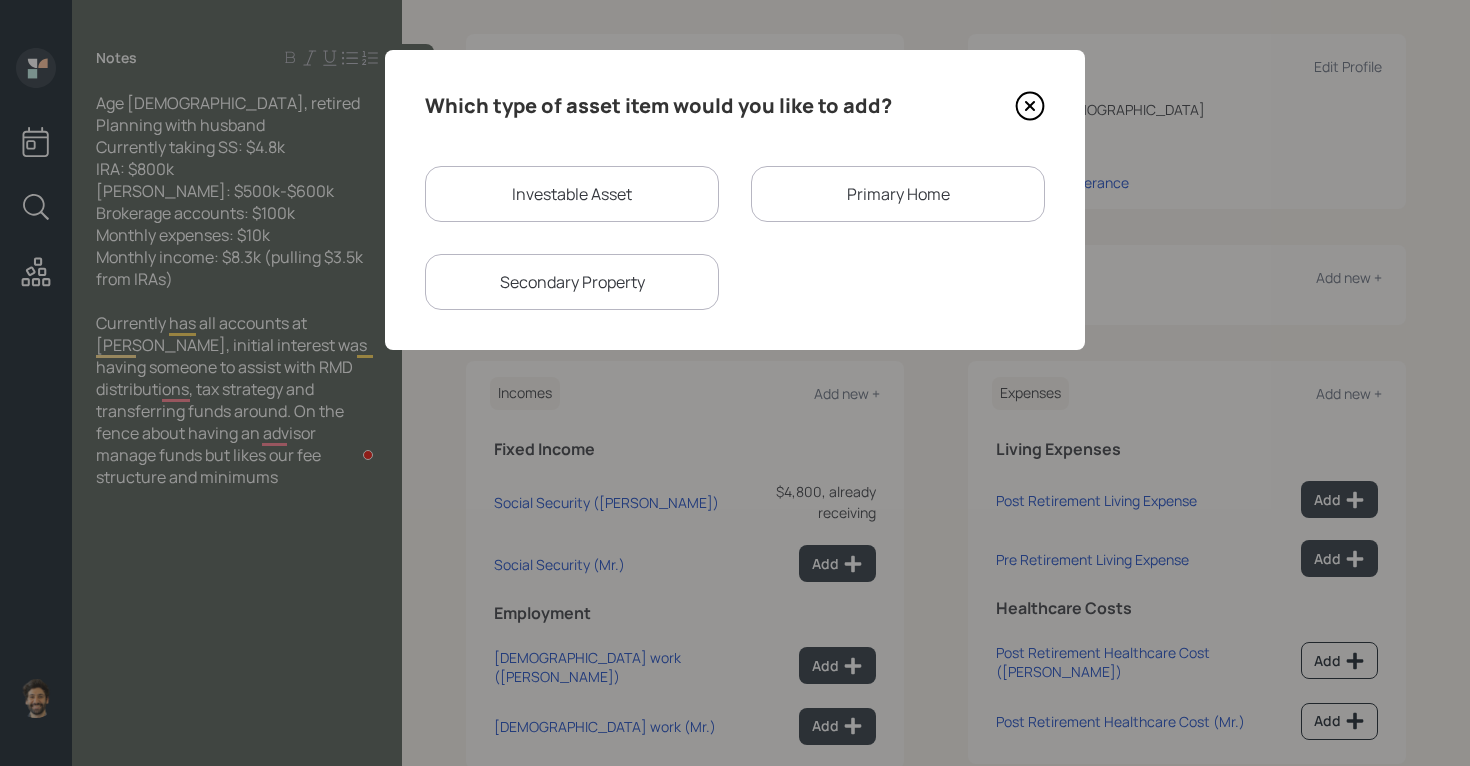 click on "Investable Asset" at bounding box center (572, 194) 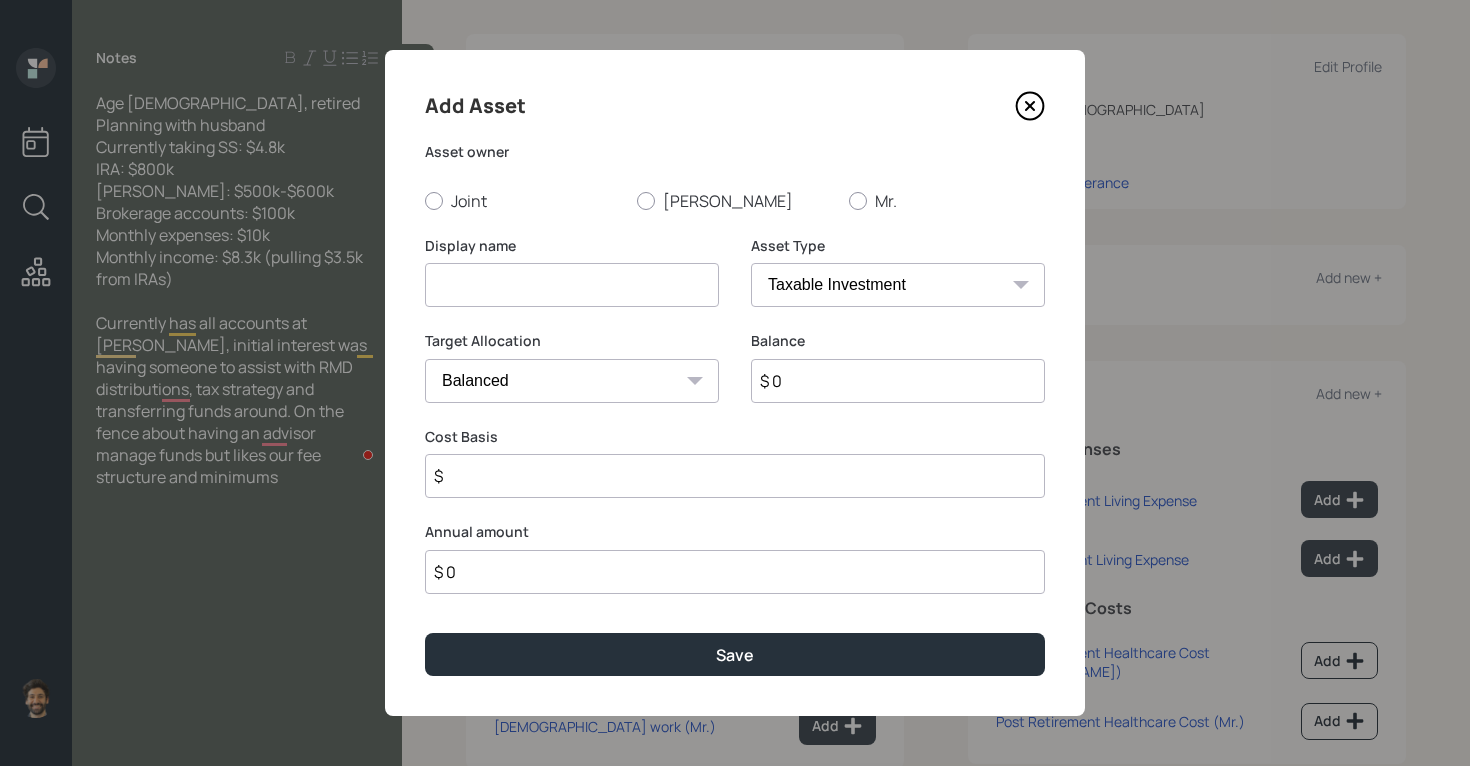 click at bounding box center [572, 285] 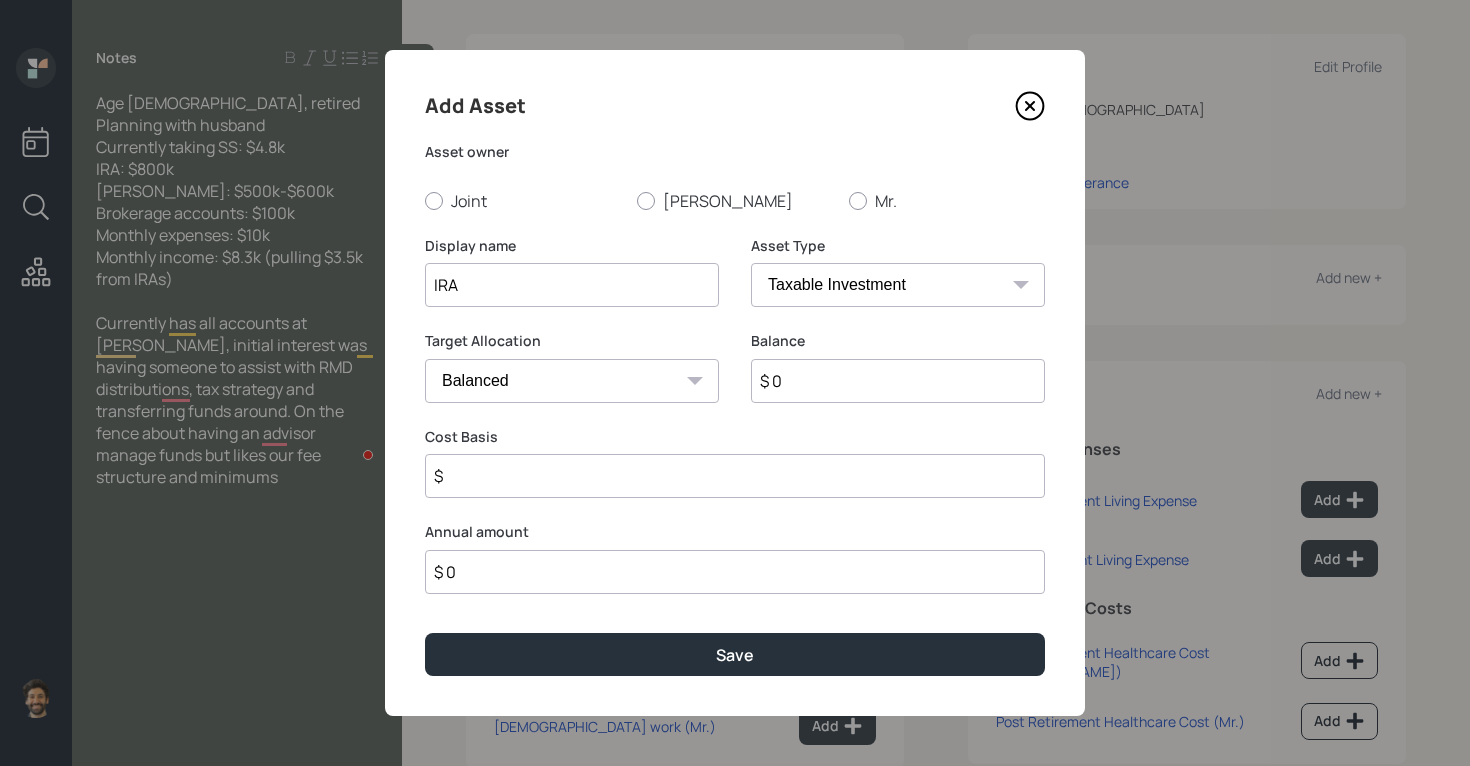 type on "IRA" 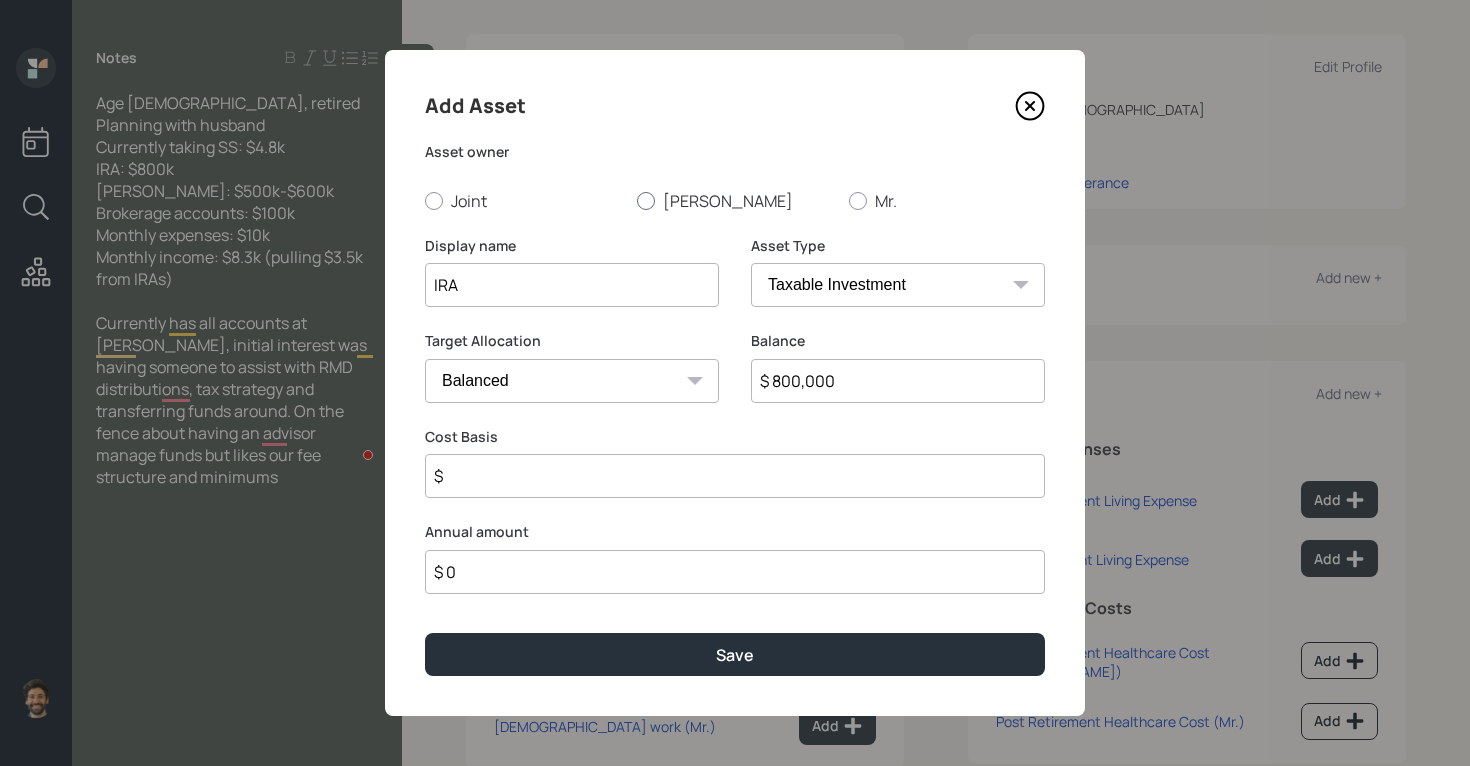 type on "$ 800,000" 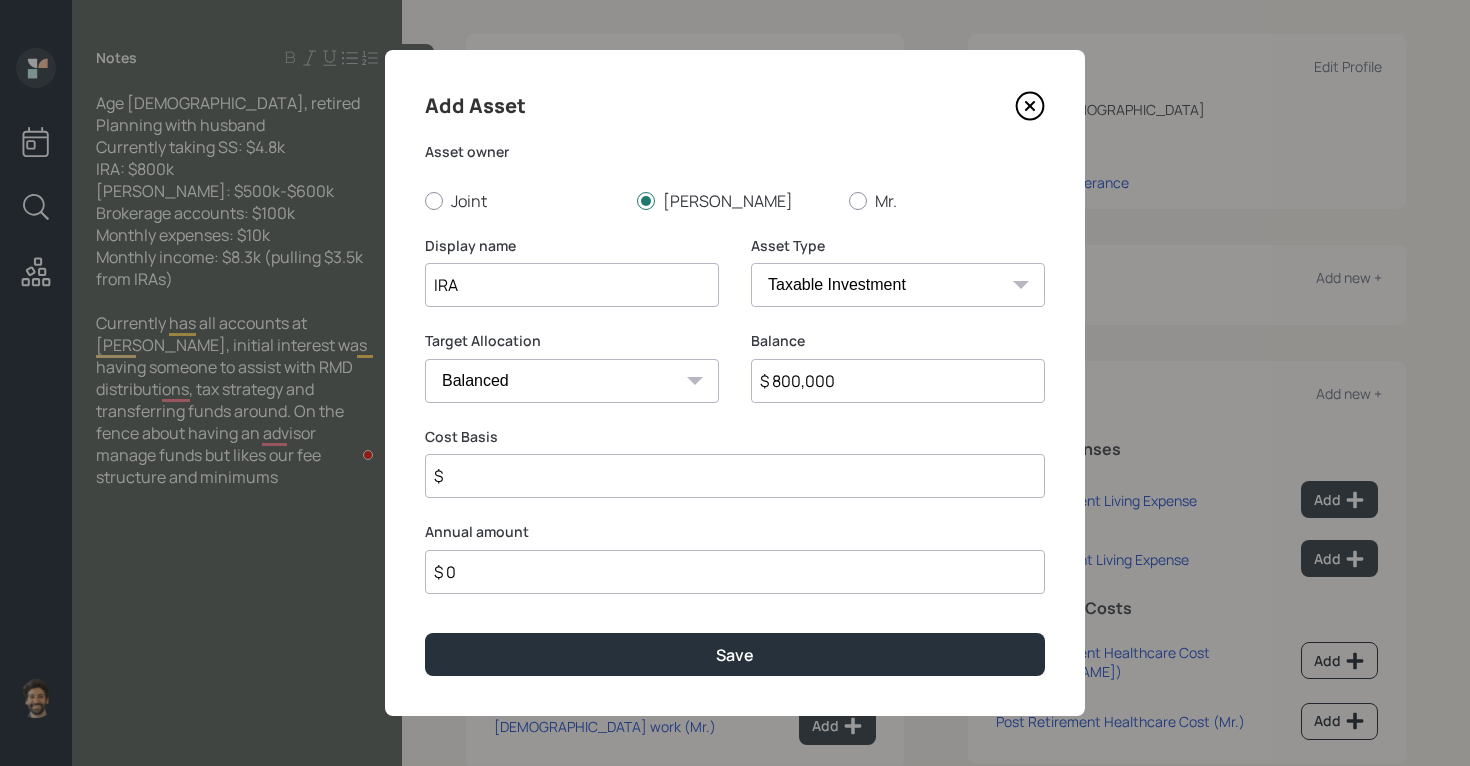 click on "SEP [PERSON_NAME] IRA 401(k) [PERSON_NAME] 401(k) 403(b) [PERSON_NAME] 403(b) 457(b) [PERSON_NAME] 457(b) Health Savings Account 529 Taxable Investment Checking / Savings Emergency Fund" at bounding box center (898, 285) 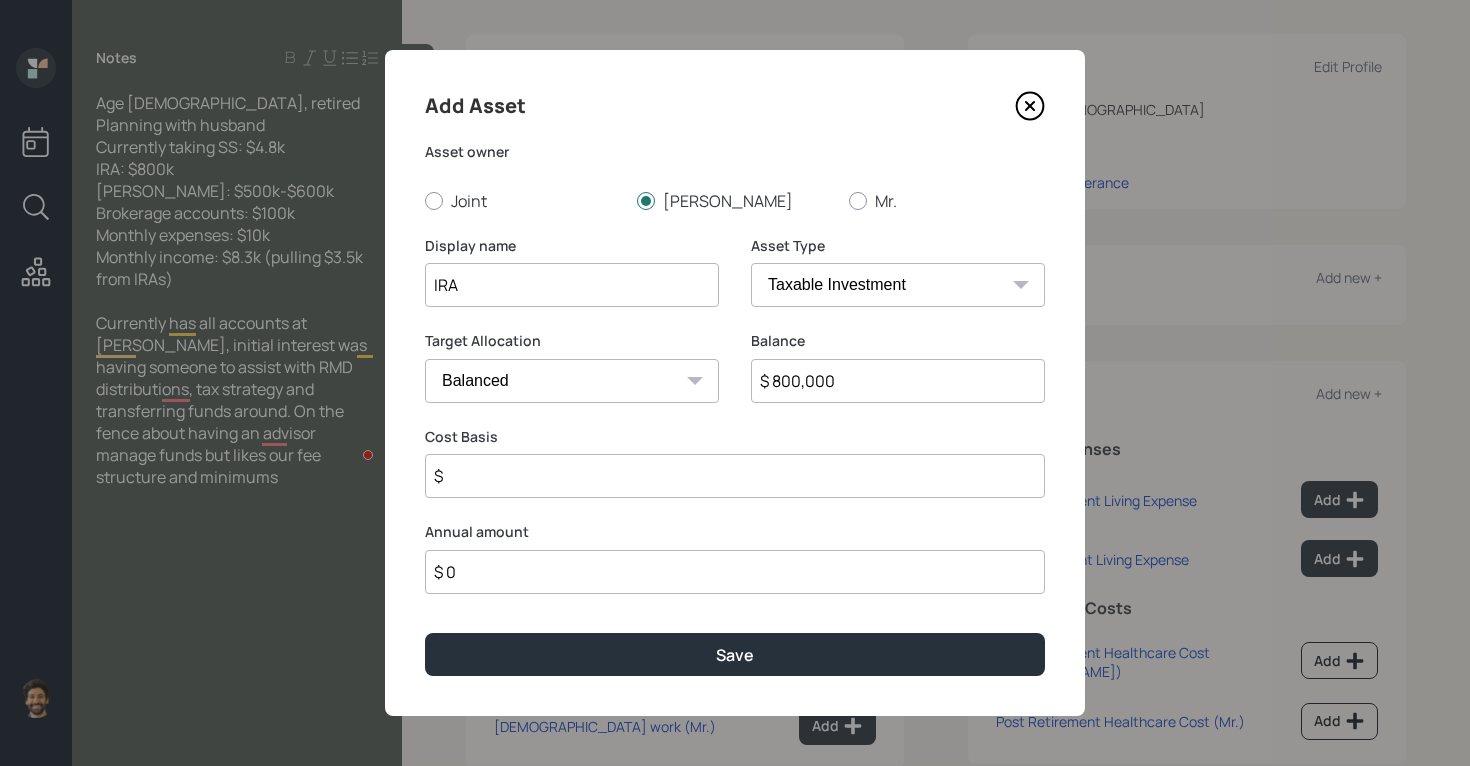 select on "ira" 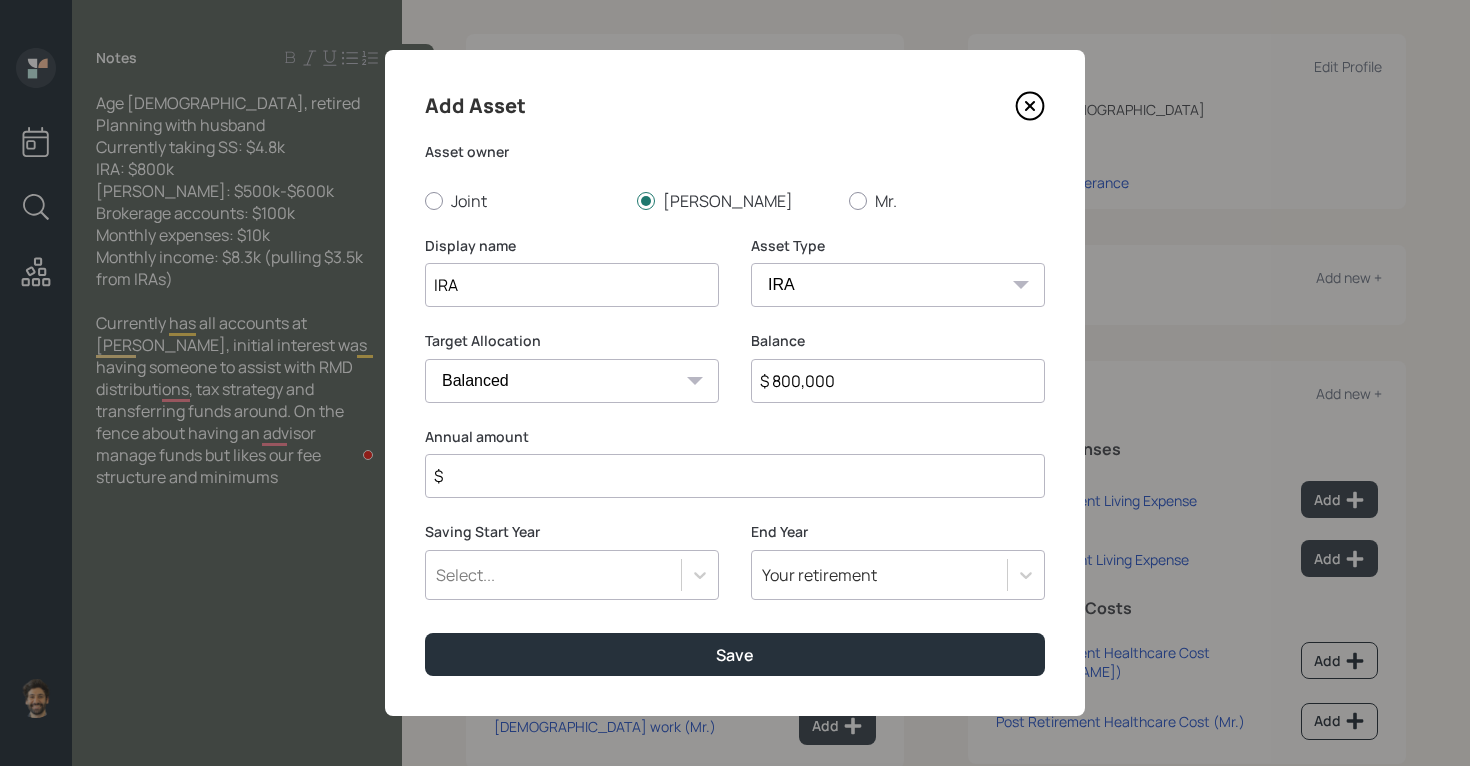 click on "$" at bounding box center (735, 476) 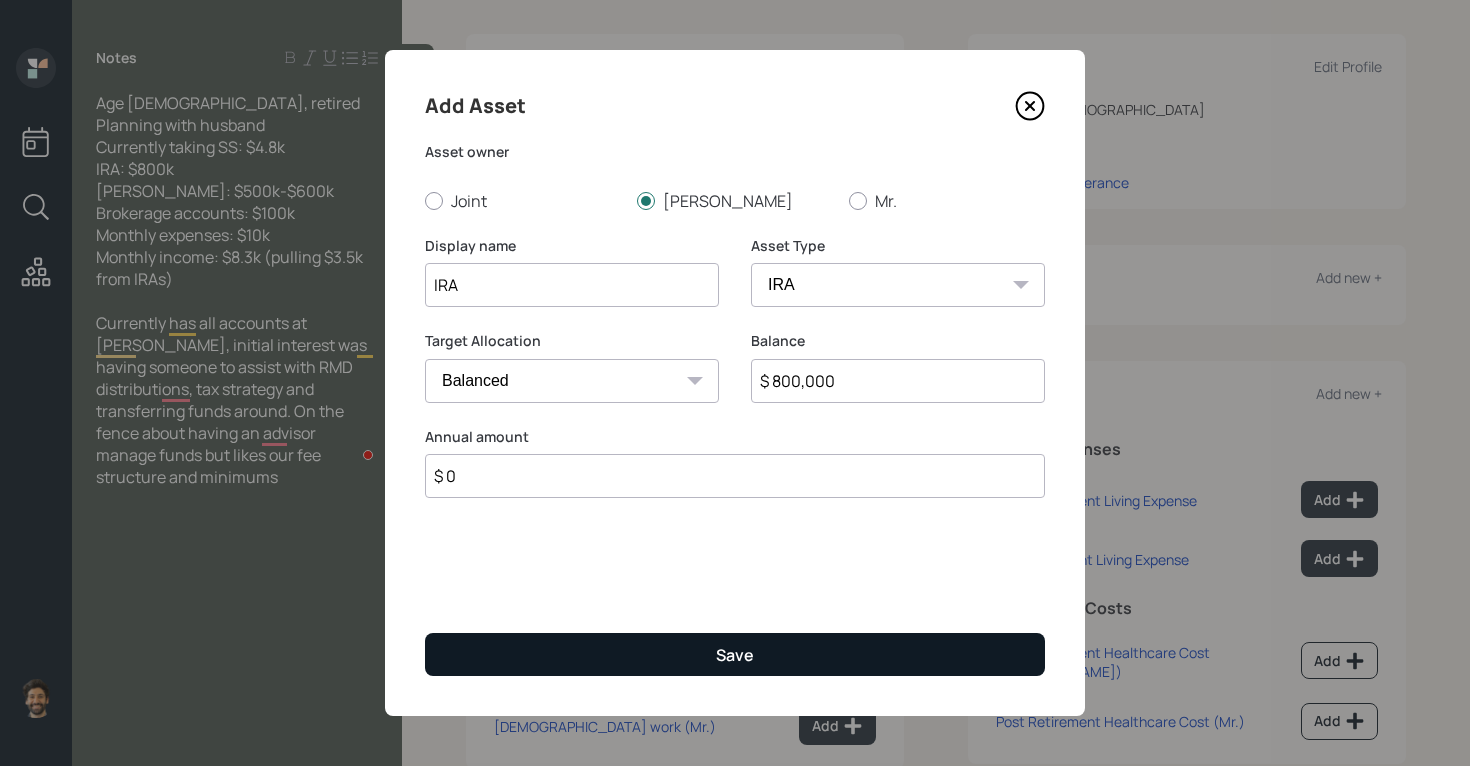 type on "$ 0" 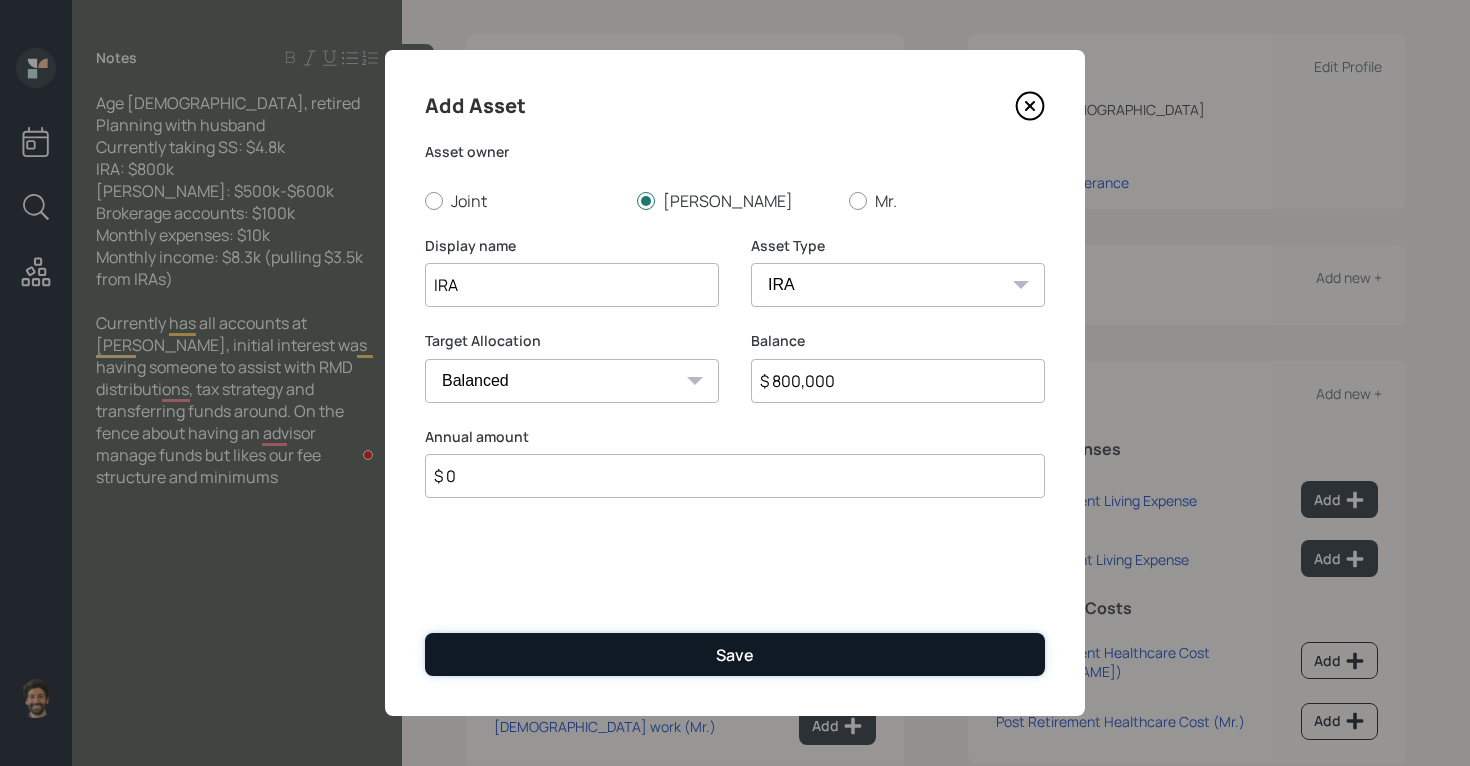 click on "Save" at bounding box center (735, 654) 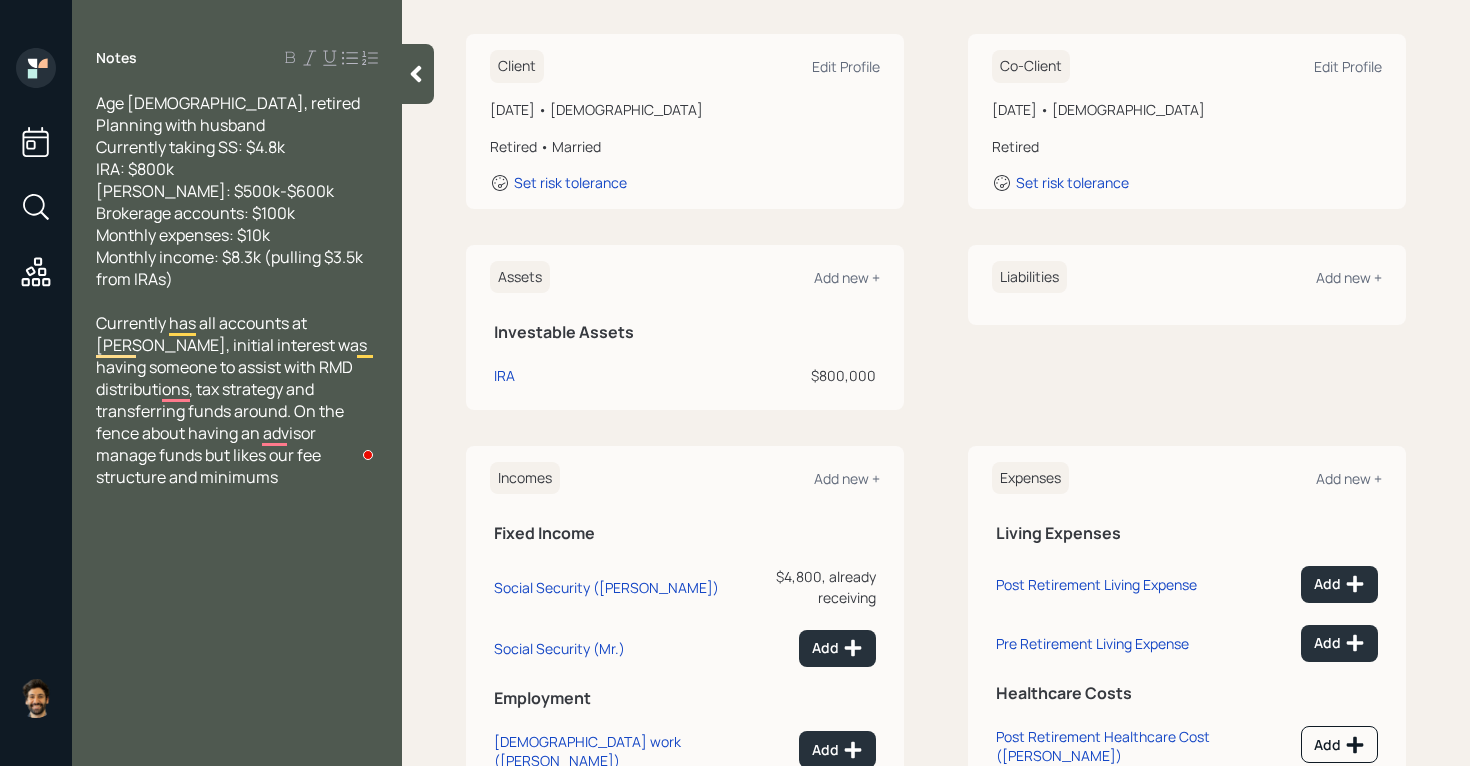 click on "Assets Add new +" at bounding box center (685, 277) 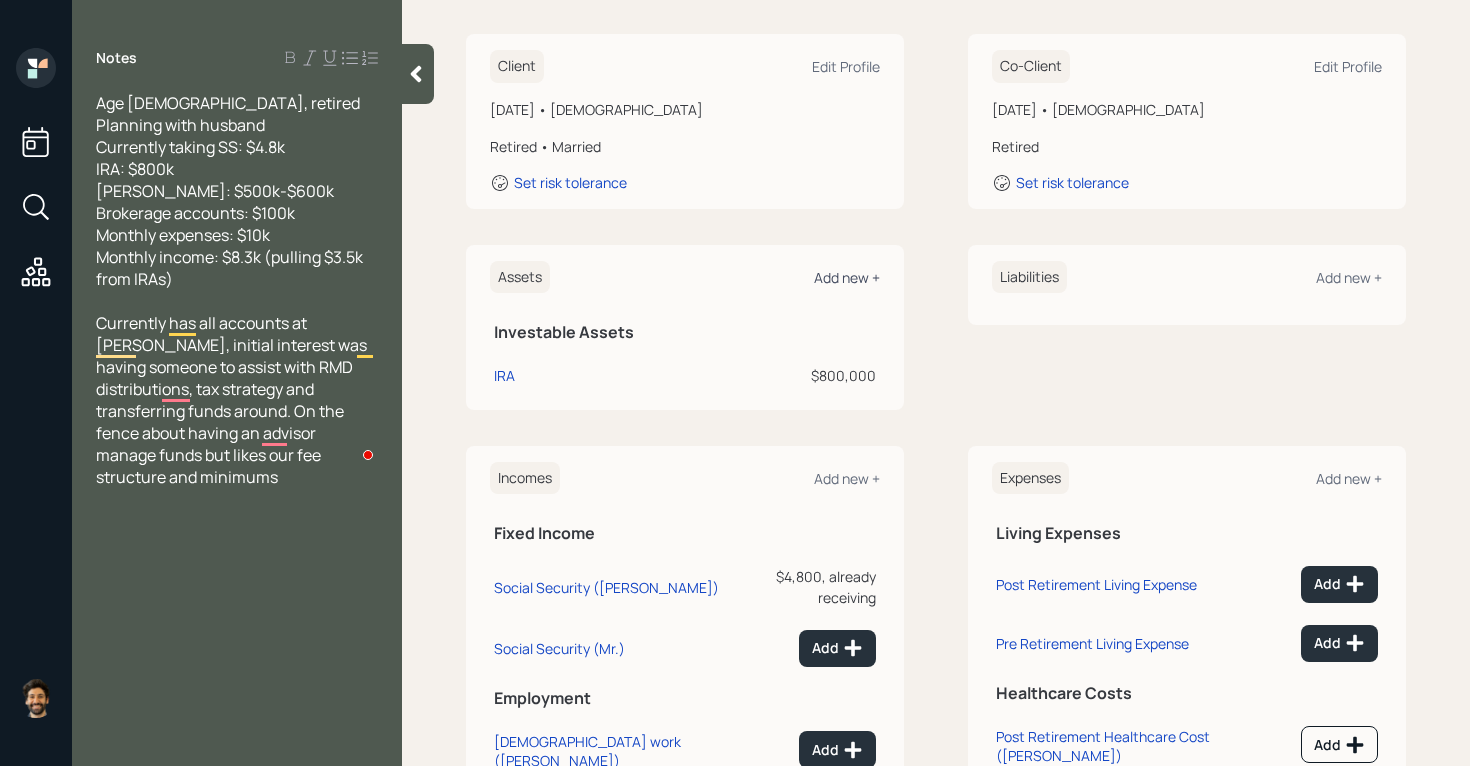 click on "Add new +" at bounding box center (847, 277) 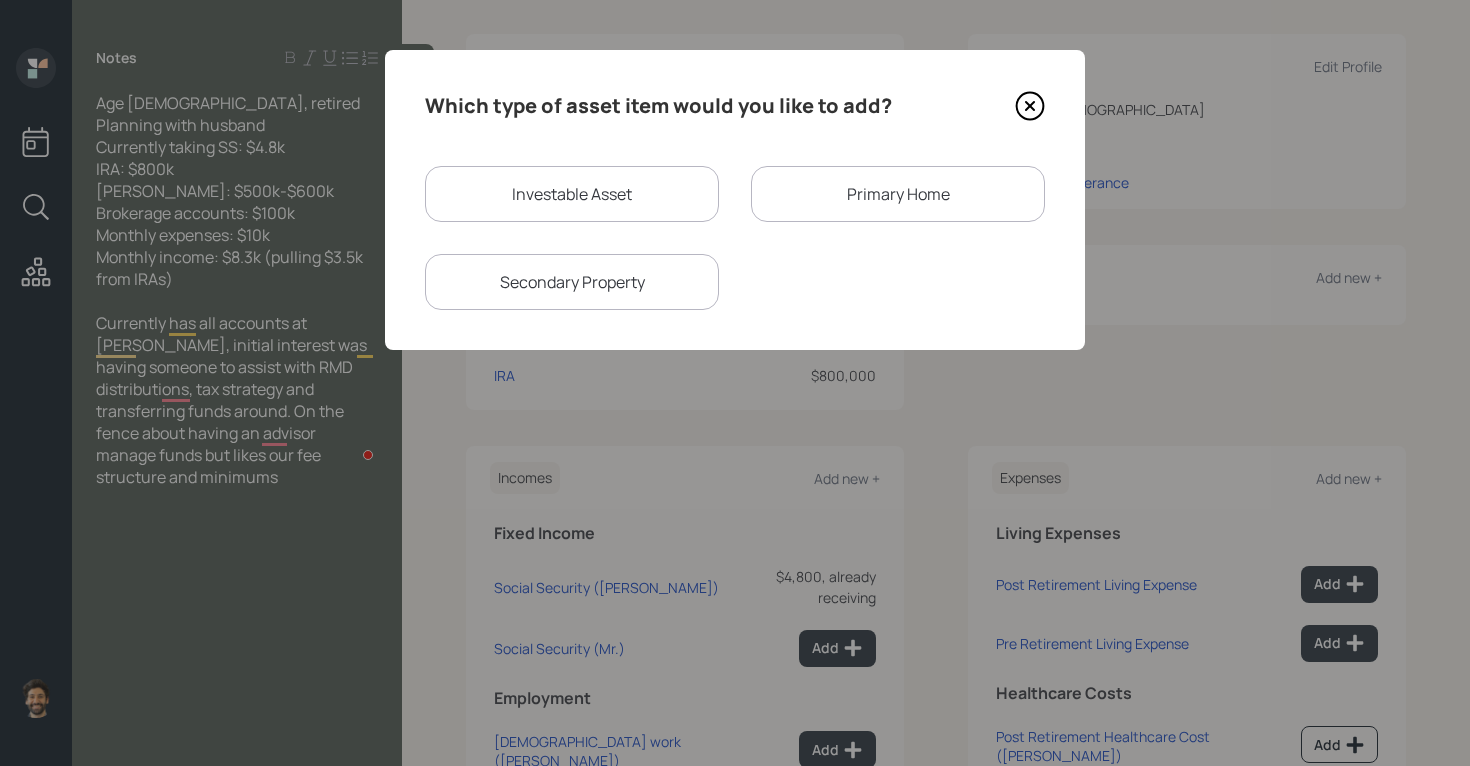 click on "Investable Asset" at bounding box center [572, 194] 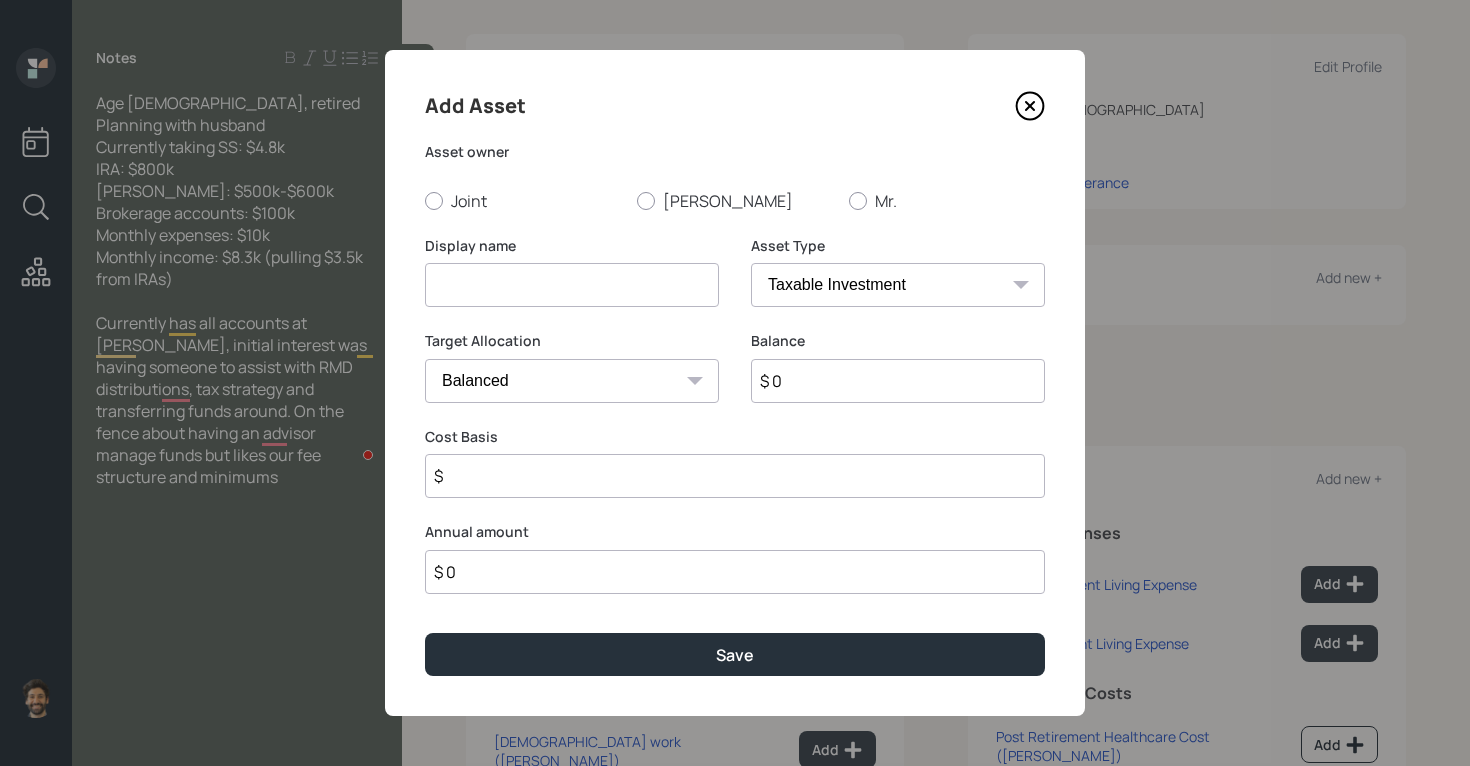 click at bounding box center (572, 285) 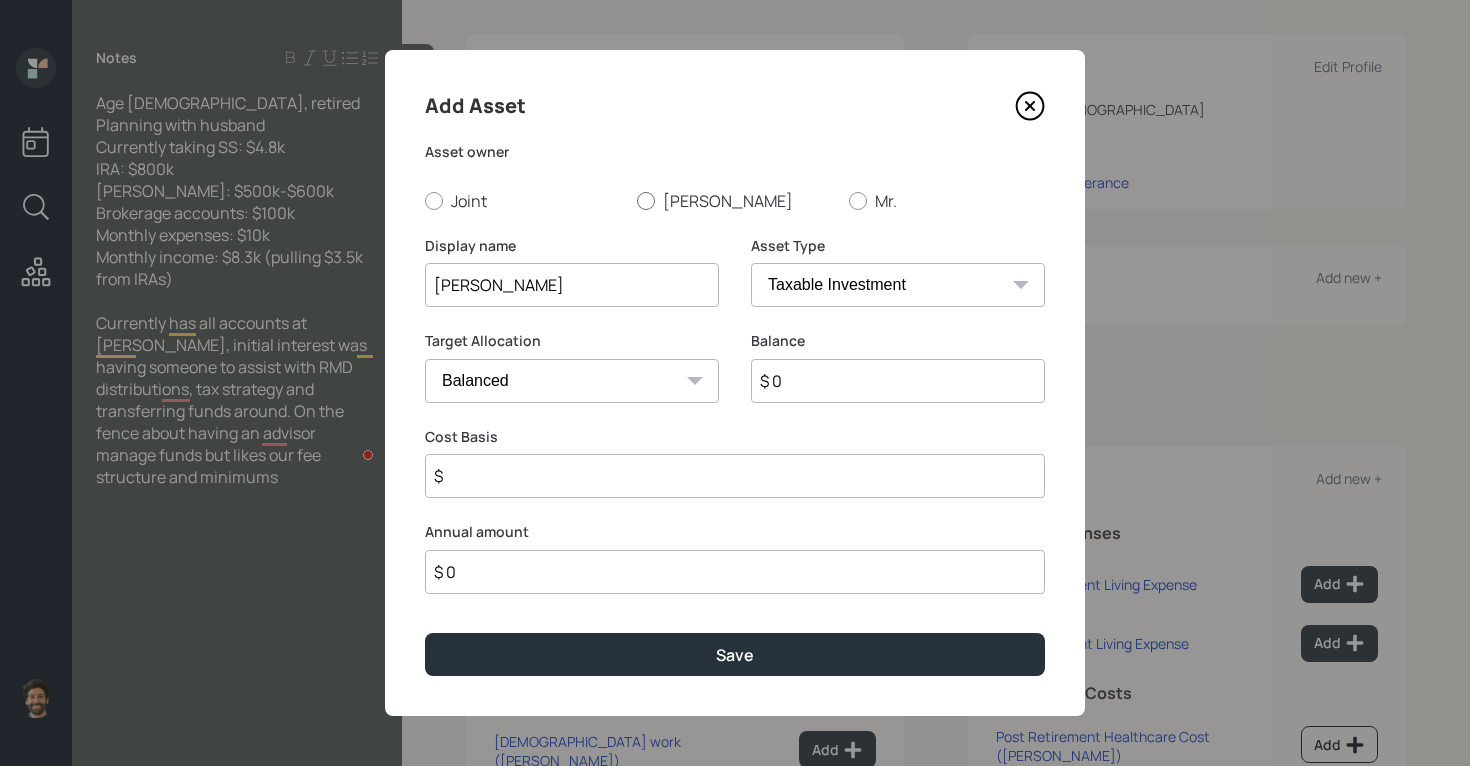 type on "[PERSON_NAME]" 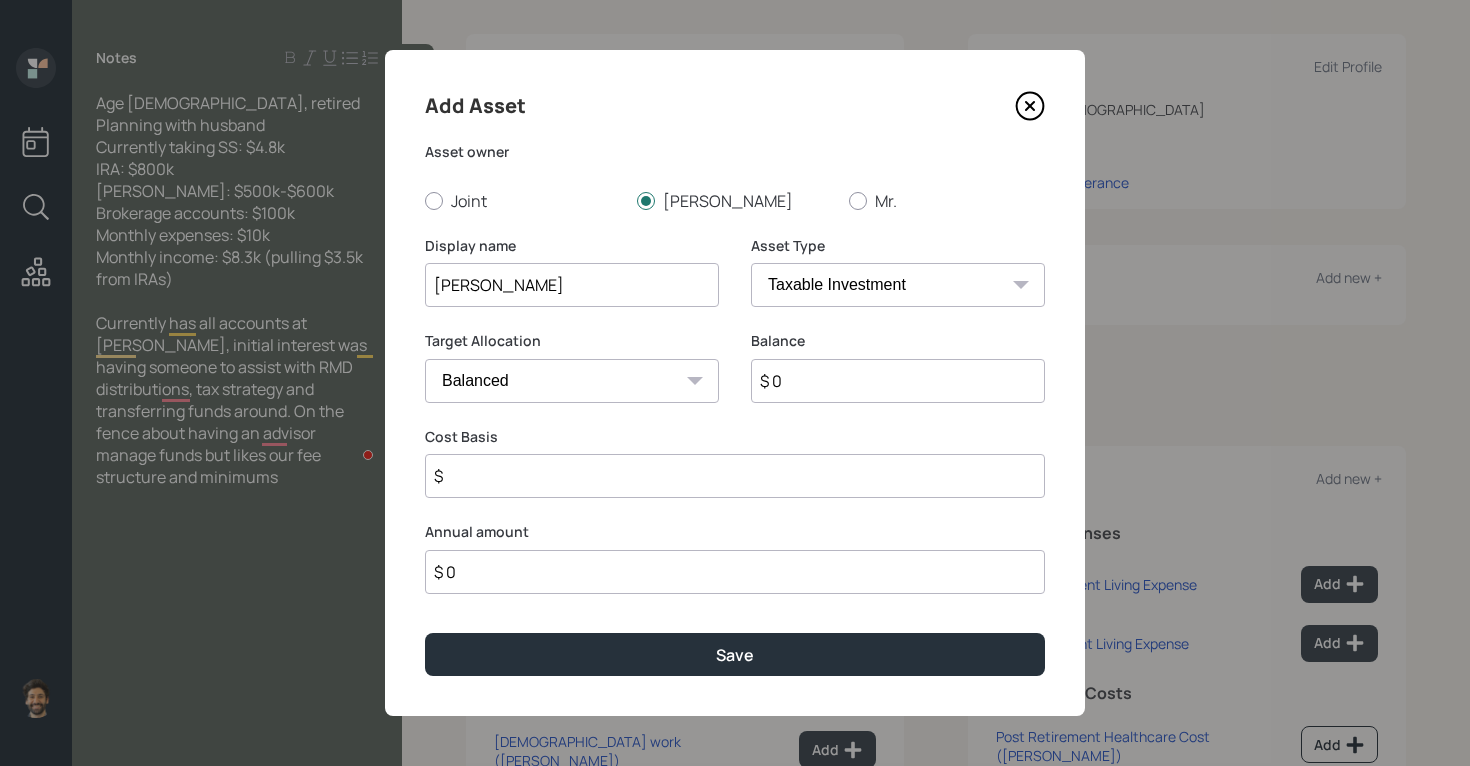 click on "$ 0" at bounding box center (898, 381) 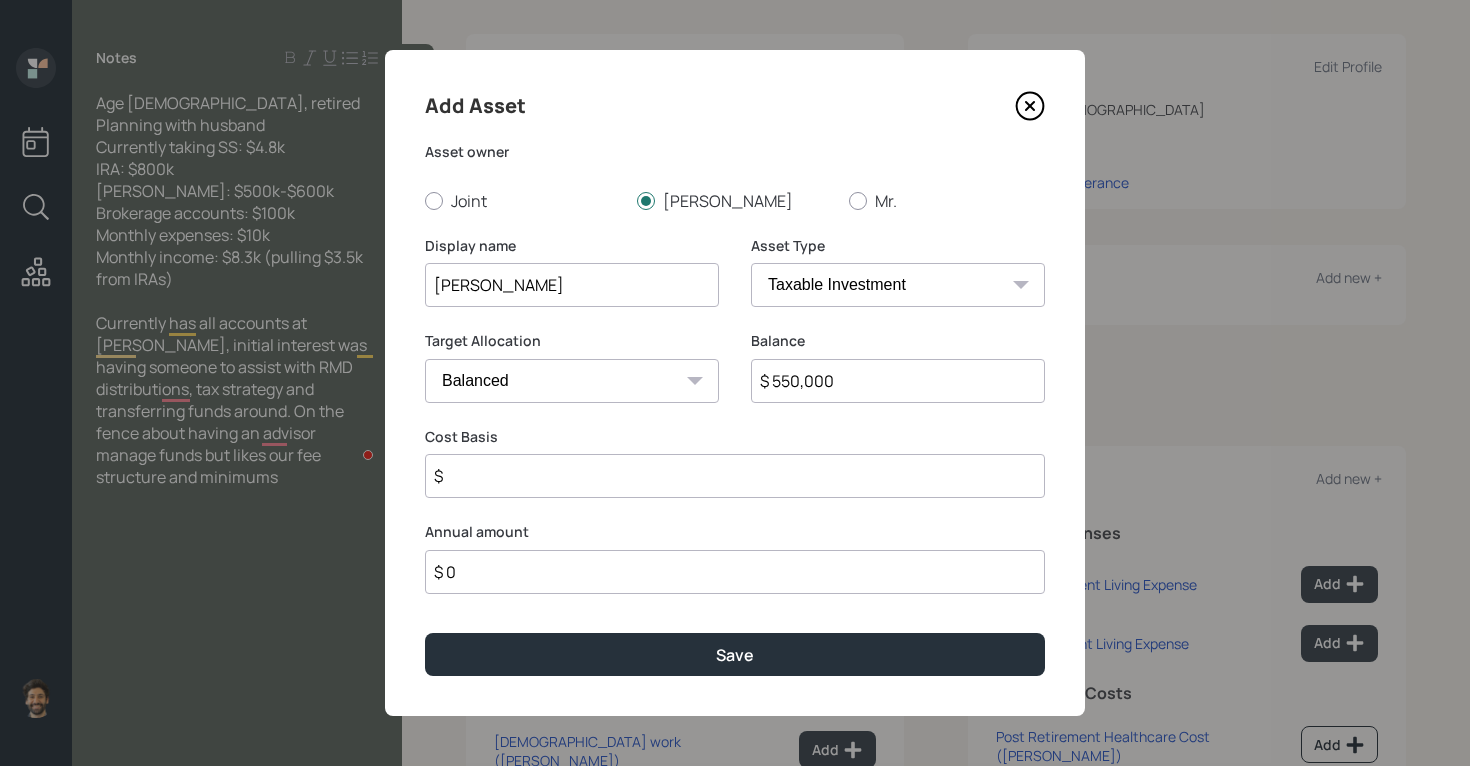 type on "$ 550,000" 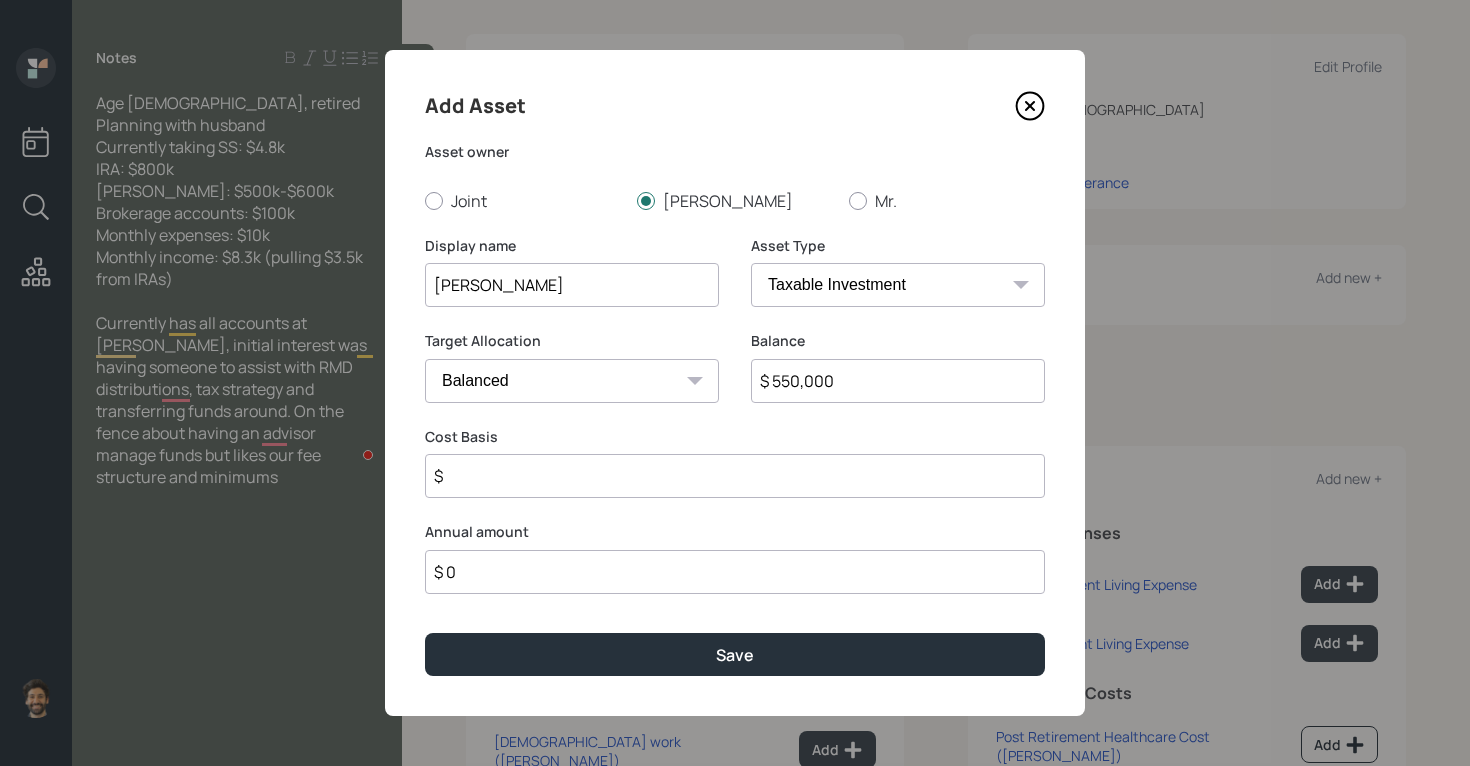 click on "SEP [PERSON_NAME] IRA 401(k) [PERSON_NAME] 401(k) 403(b) [PERSON_NAME] 403(b) 457(b) [PERSON_NAME] 457(b) Health Savings Account 529 Taxable Investment Checking / Savings Emergency Fund" at bounding box center [898, 285] 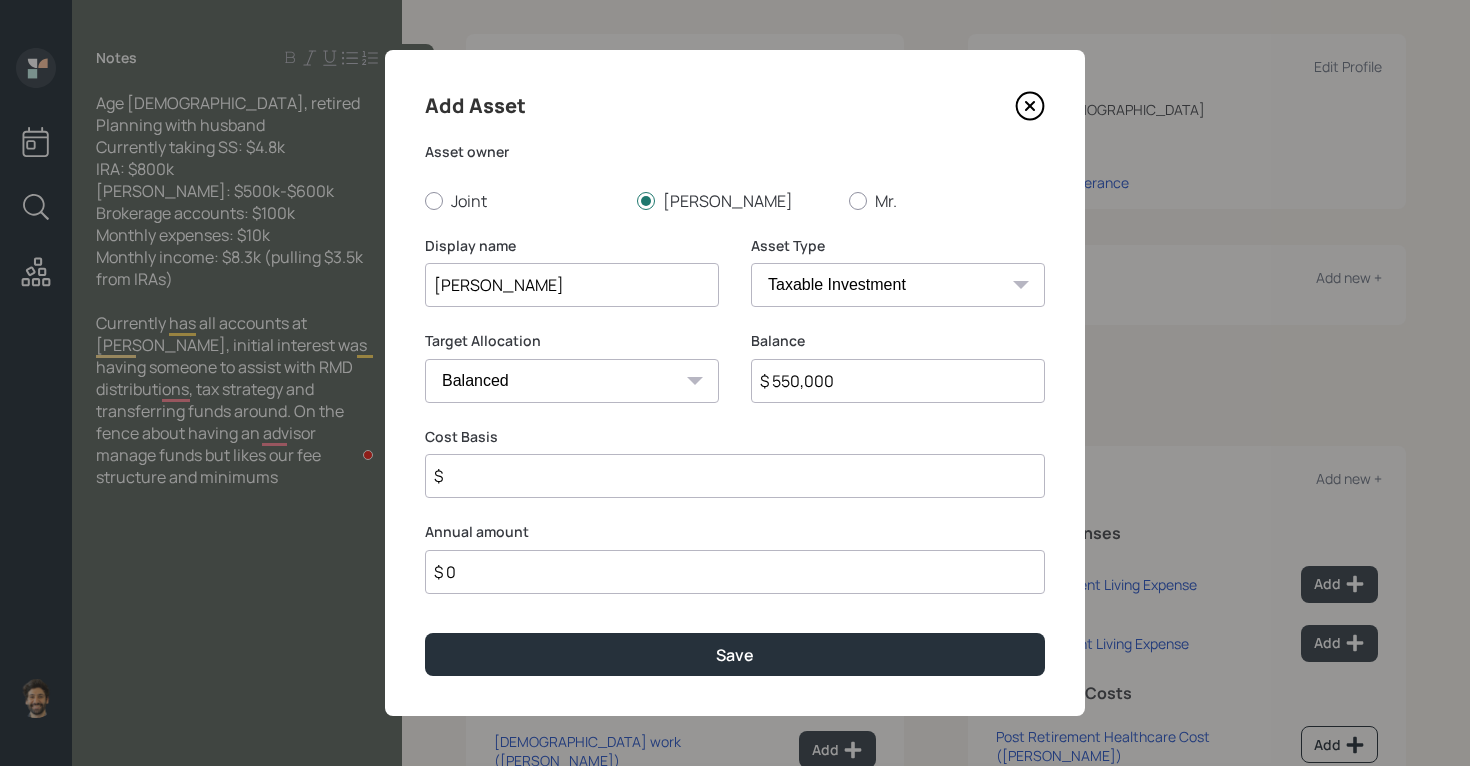 select on "roth_ira" 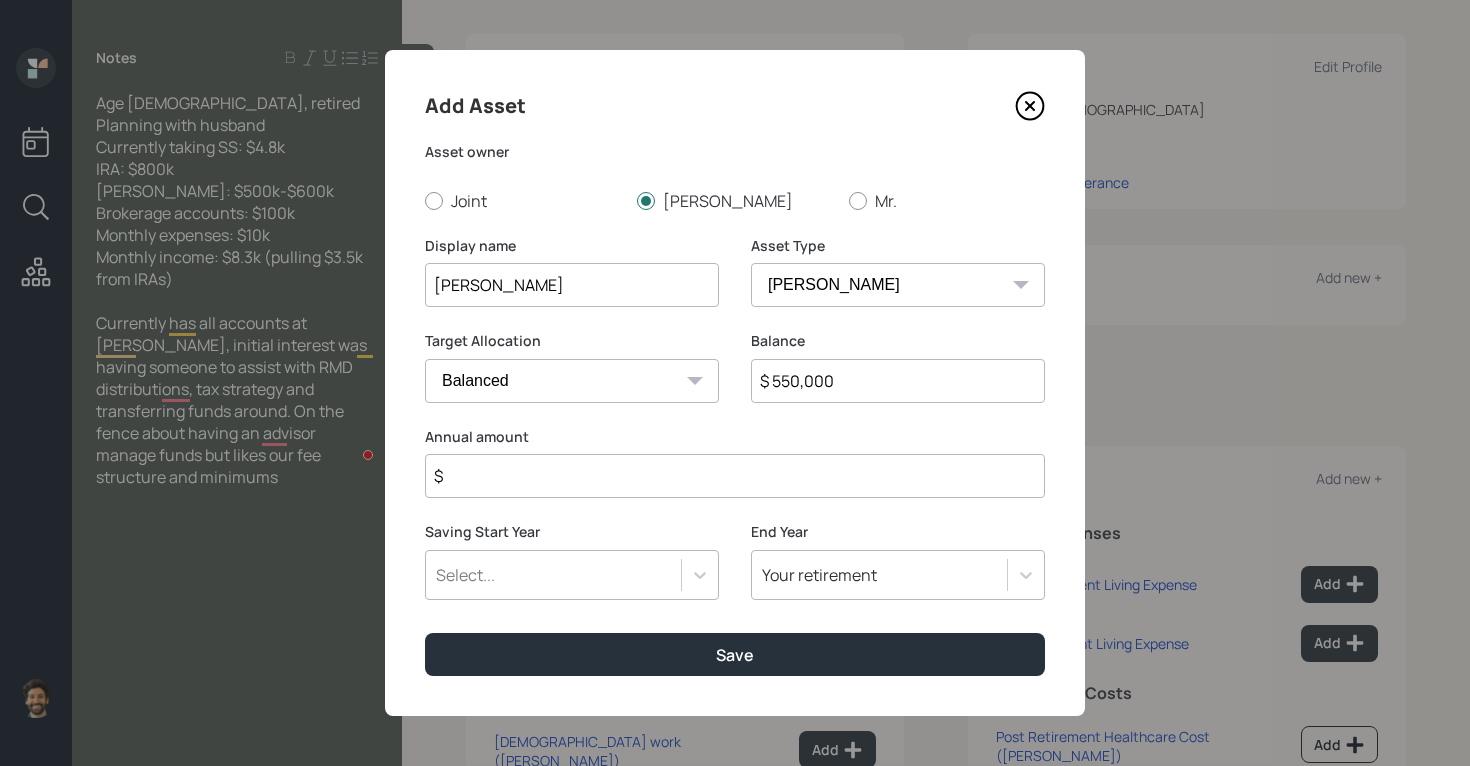 click on "$" at bounding box center [735, 476] 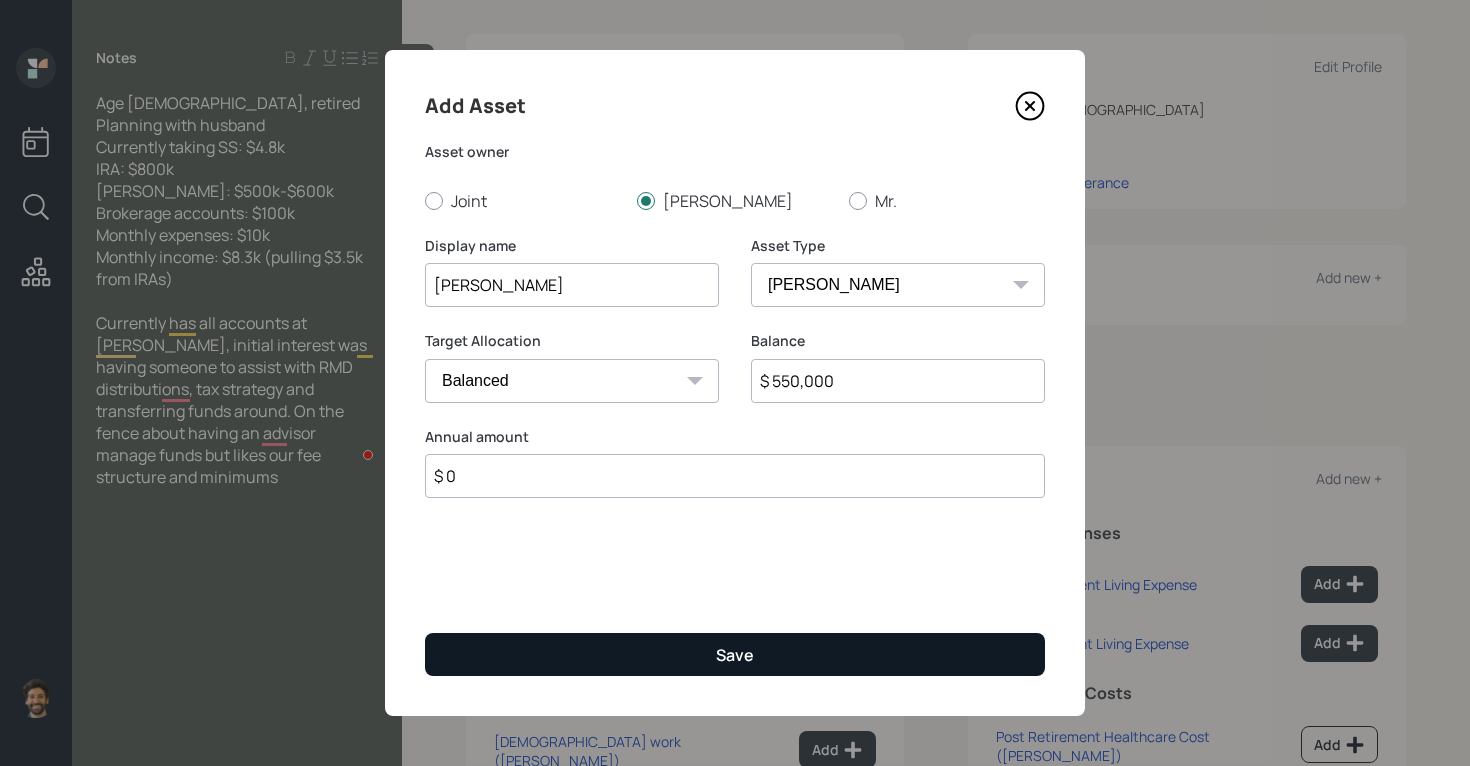 type on "$ 0" 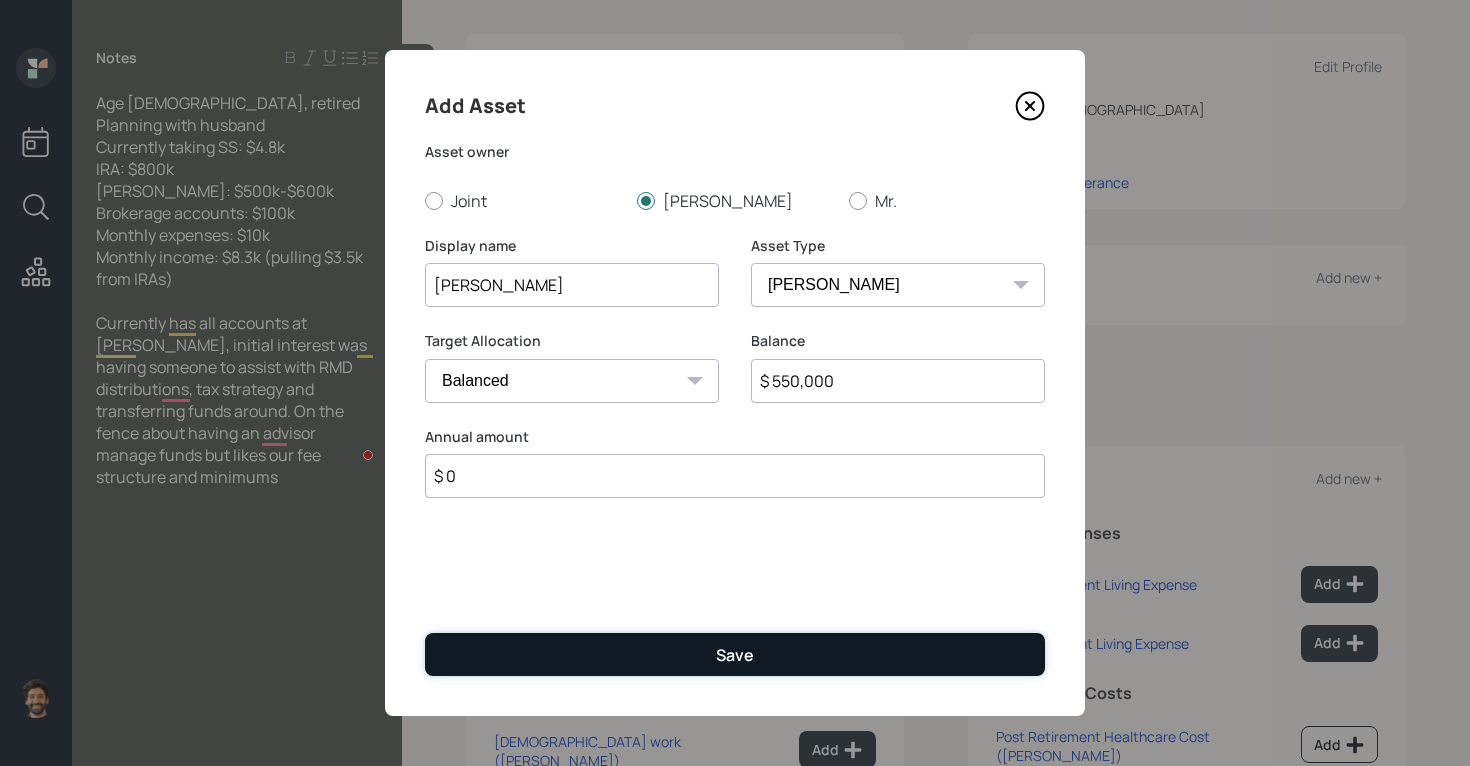 click on "Save" at bounding box center (735, 654) 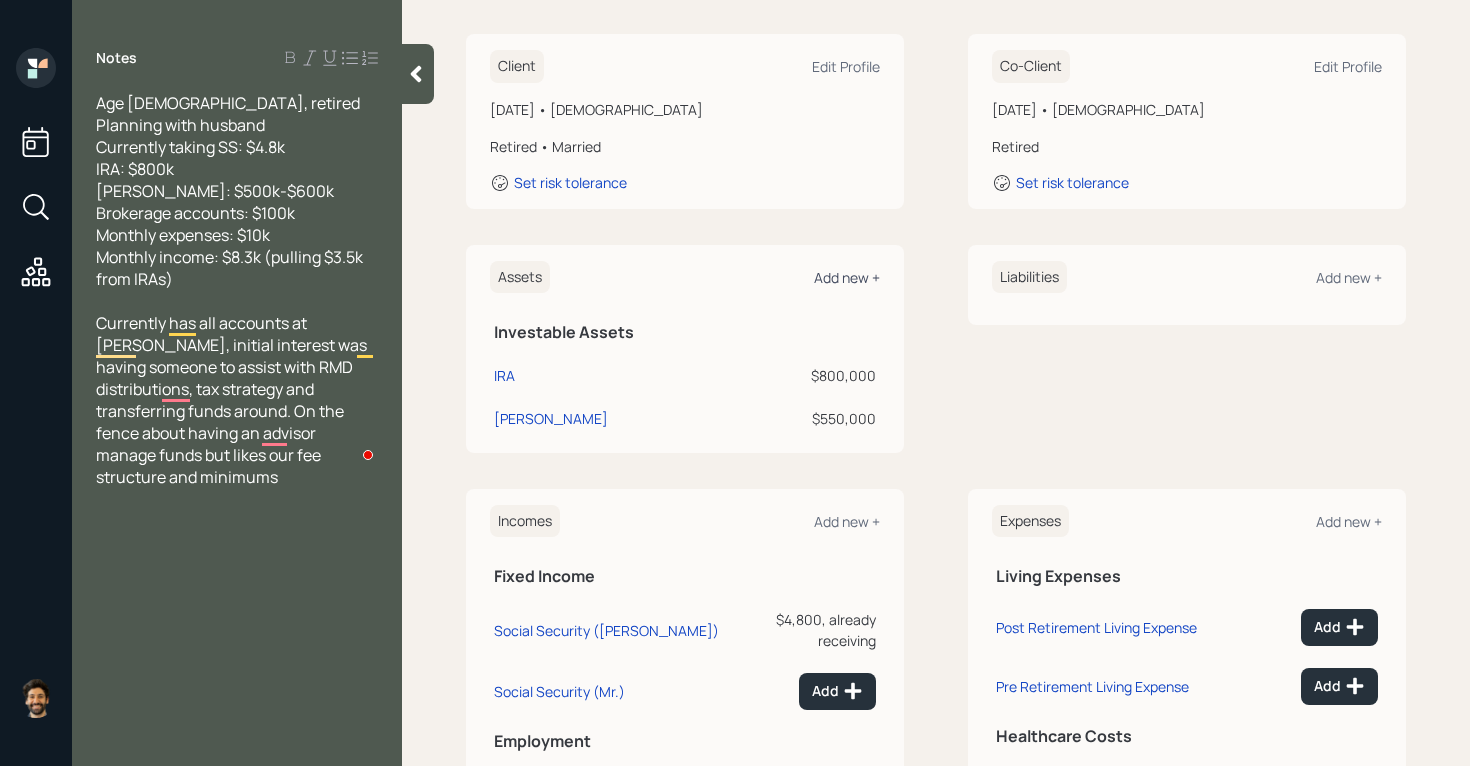 click on "Add new +" at bounding box center [847, 277] 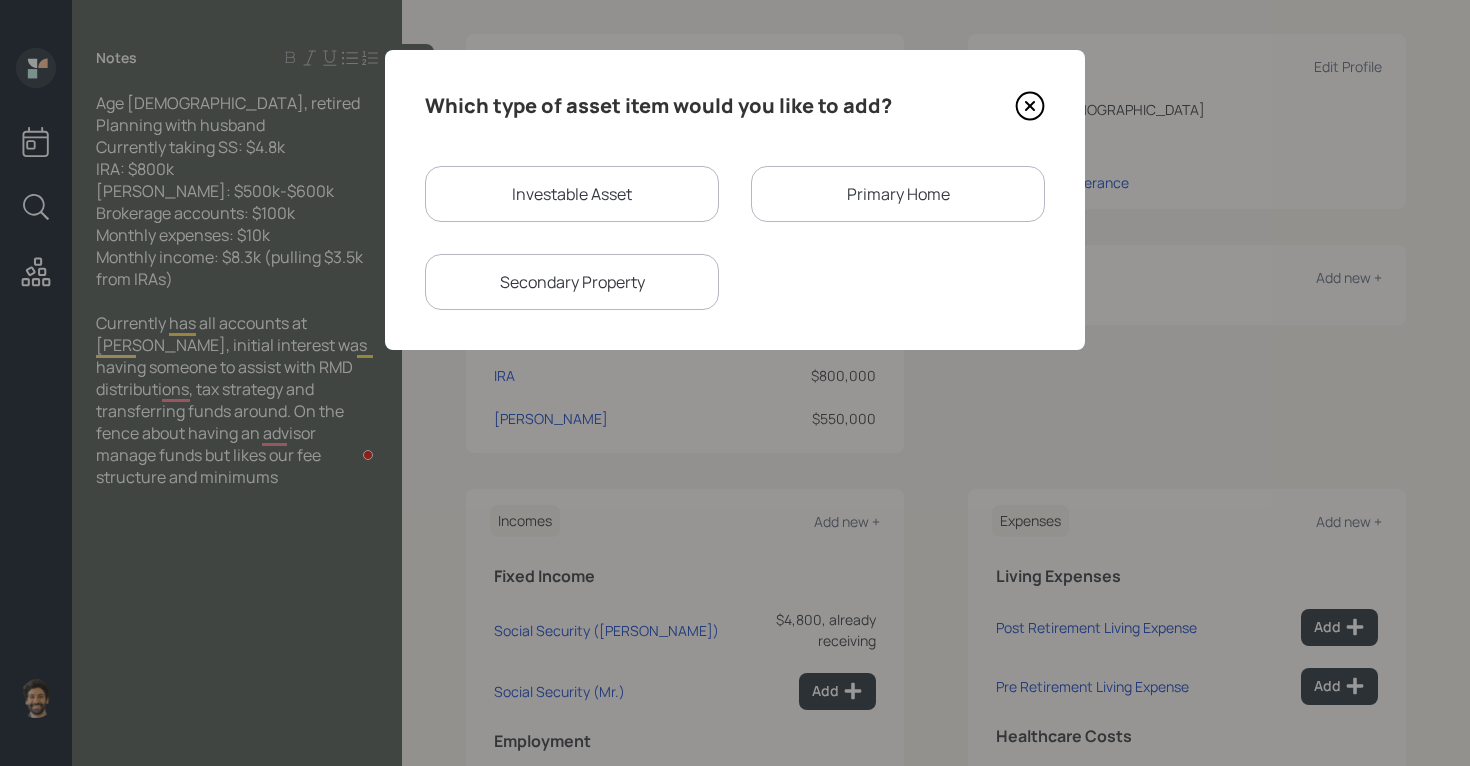 click on "Investable Asset" at bounding box center [572, 194] 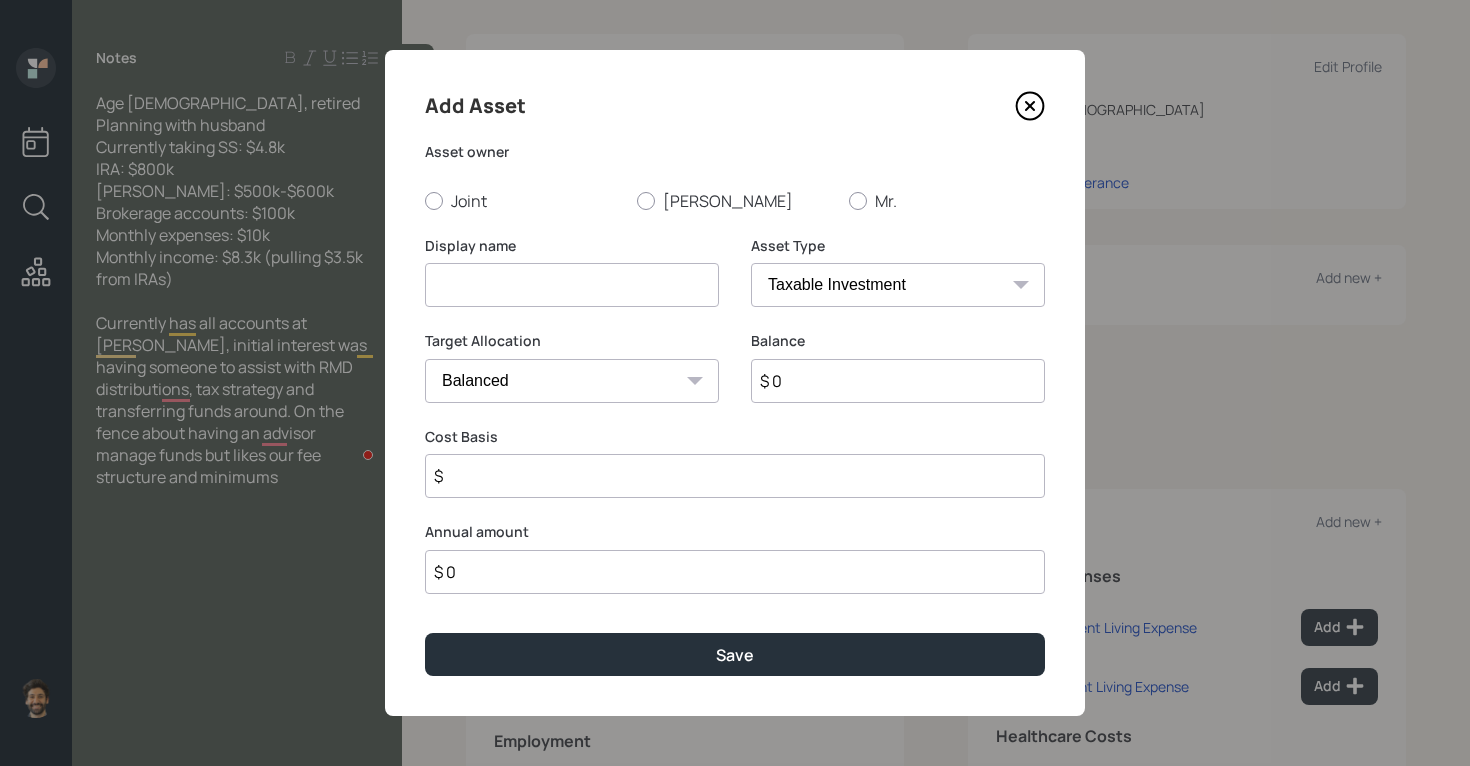 click at bounding box center (572, 285) 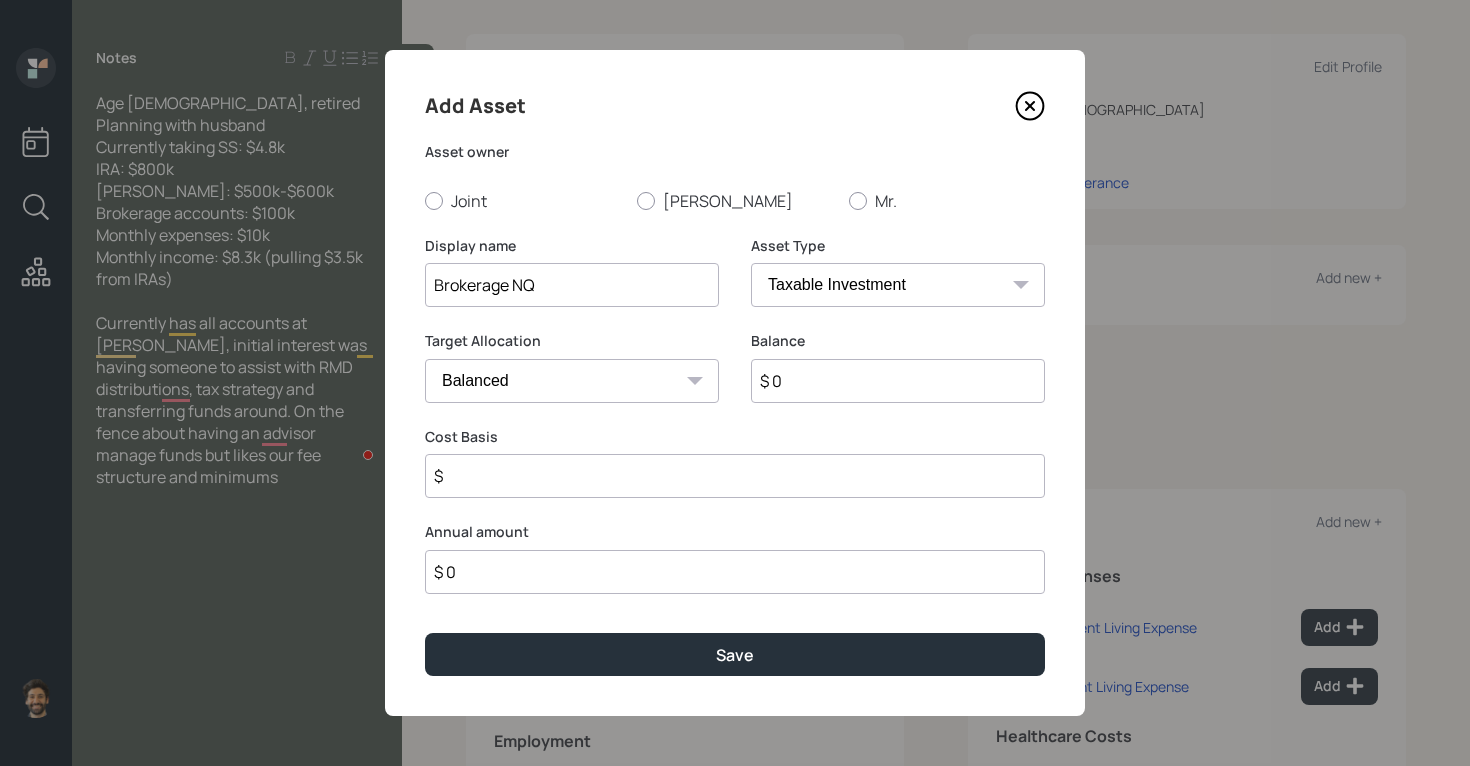 type on "Brokerage NQ" 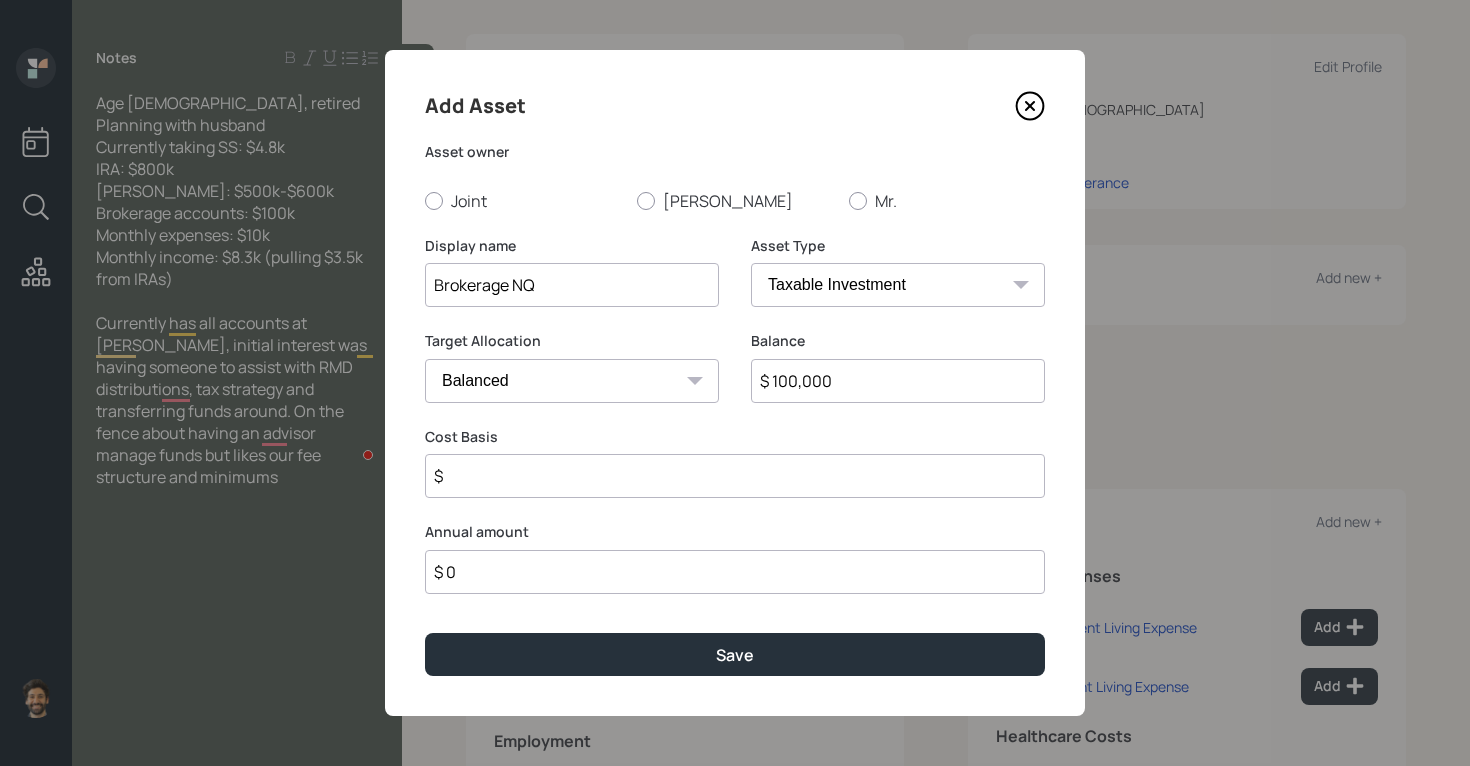 type on "$ 100,000" 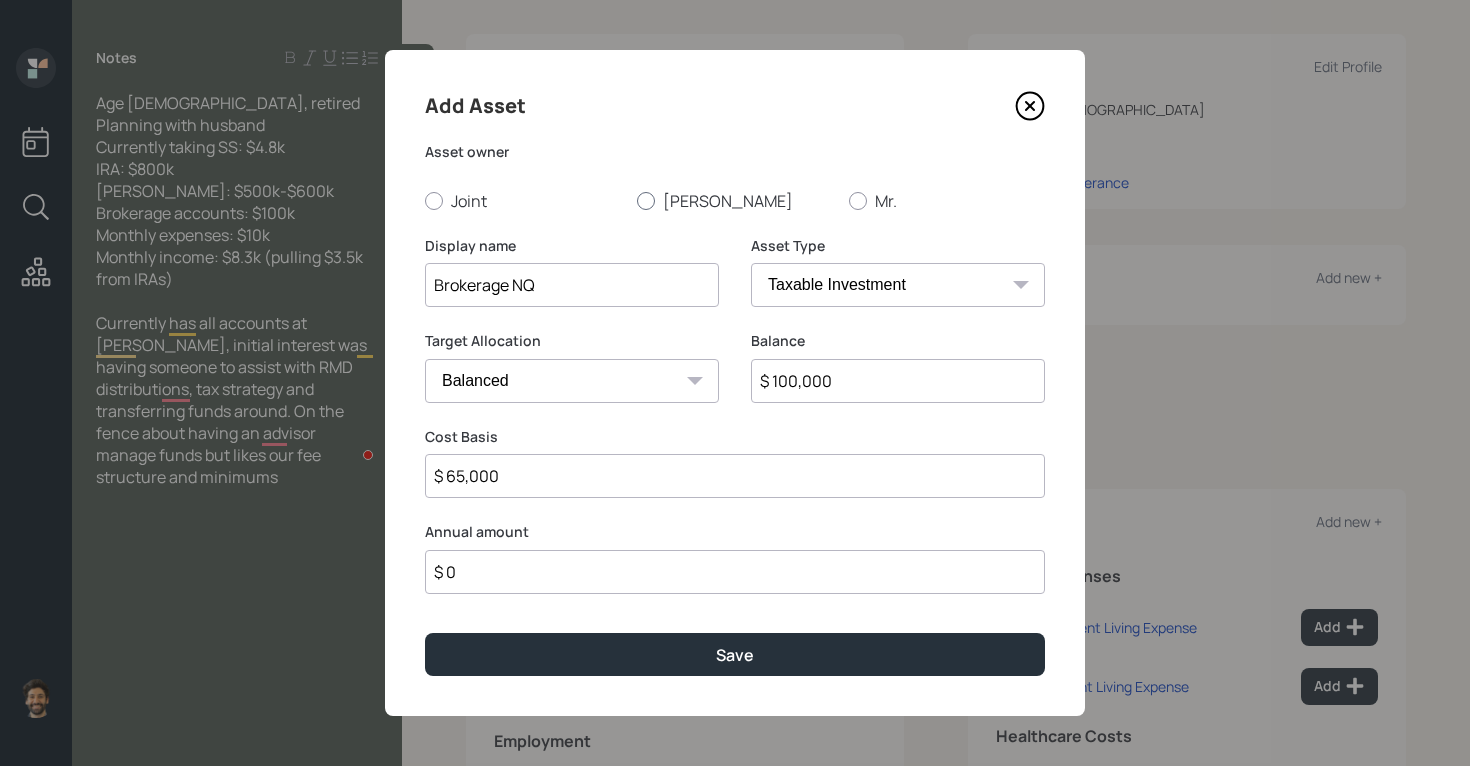 type on "$ 65,000" 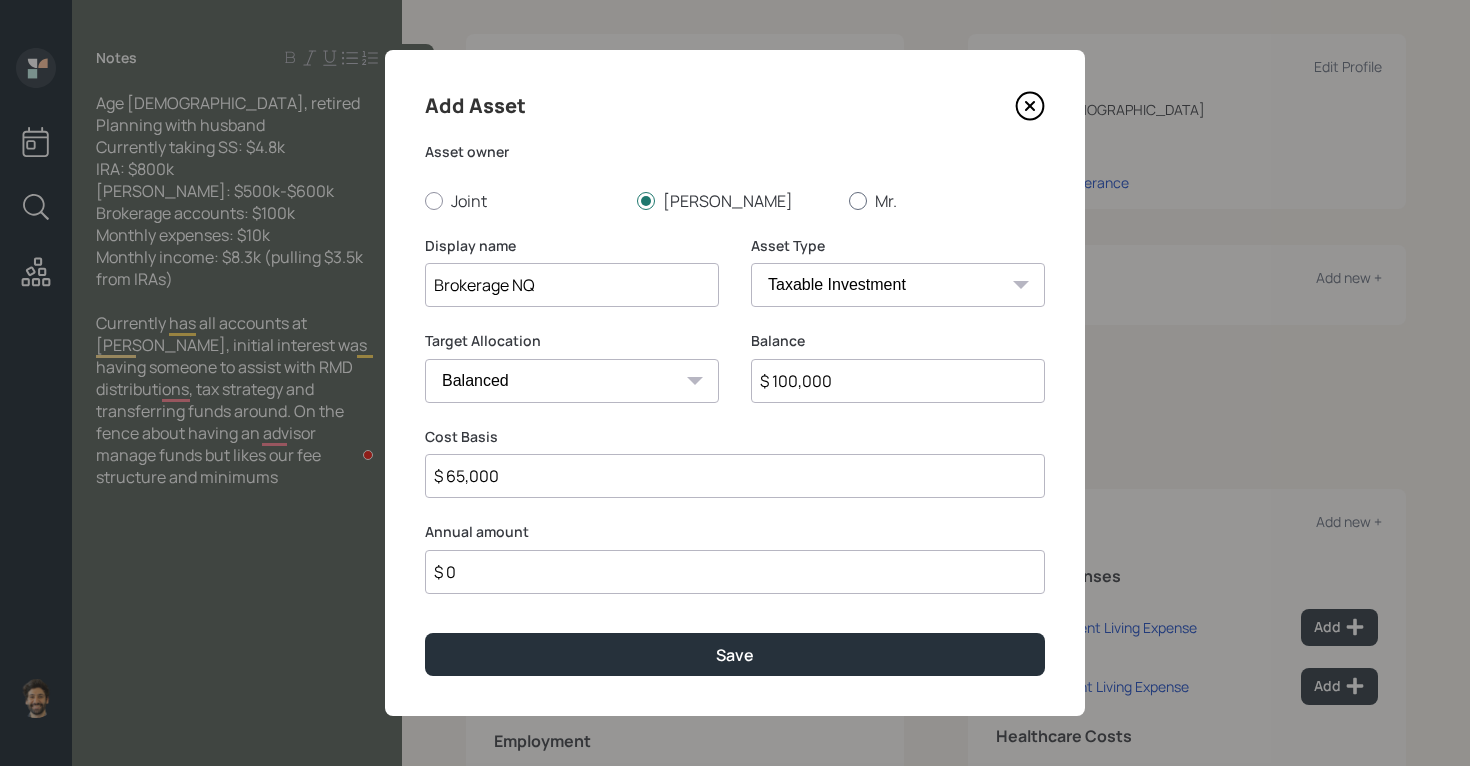 click on "Mr." at bounding box center (947, 201) 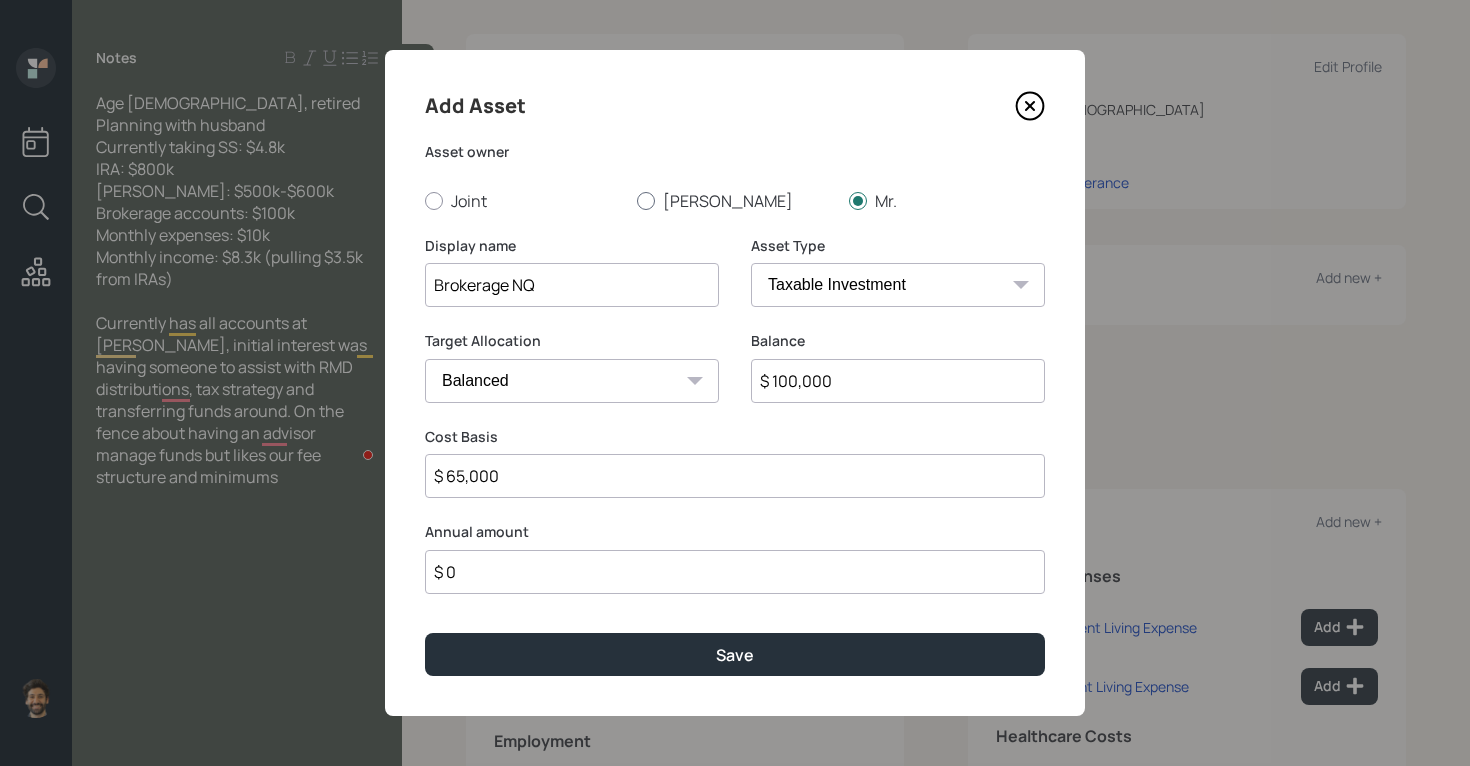 click on "[PERSON_NAME]" at bounding box center (735, 201) 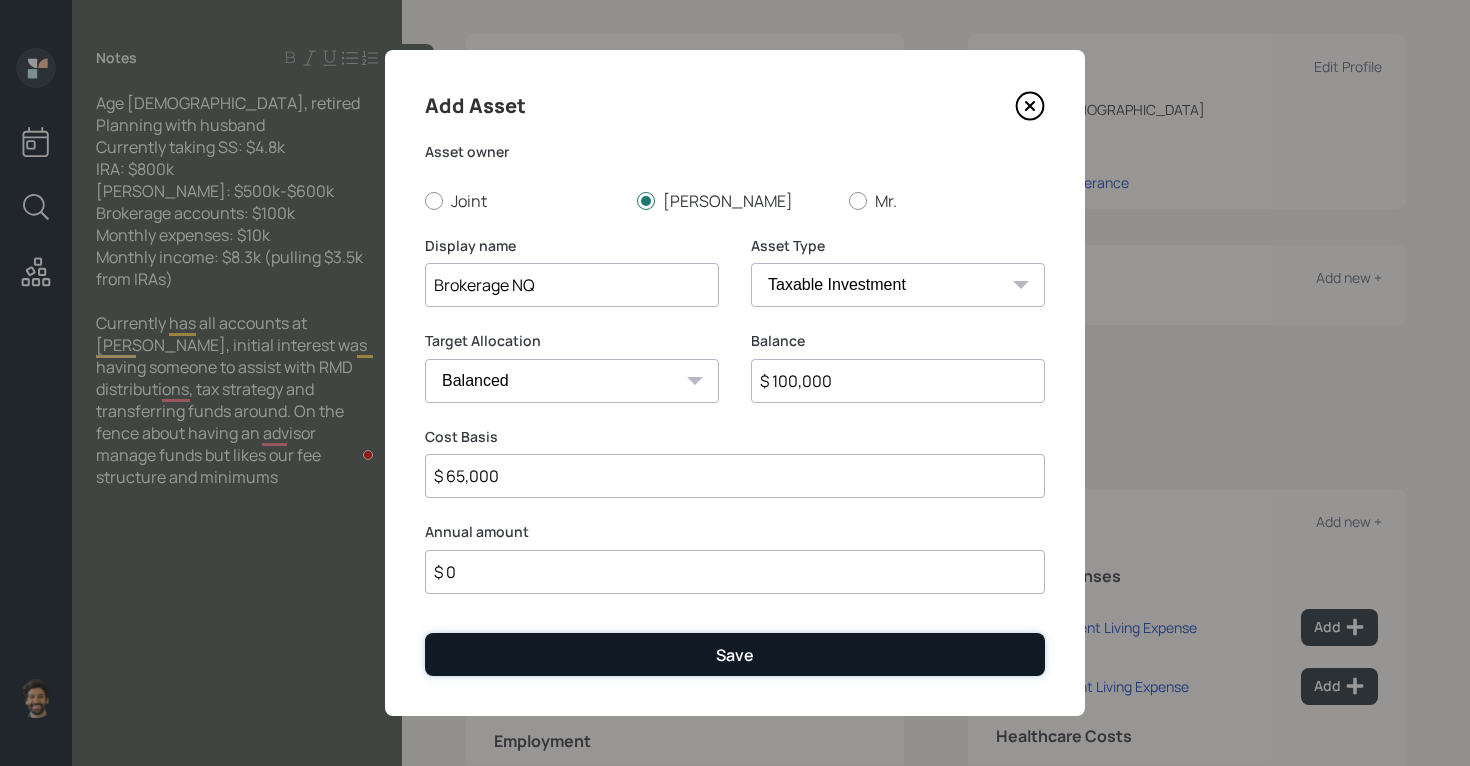 click on "Save" at bounding box center (735, 654) 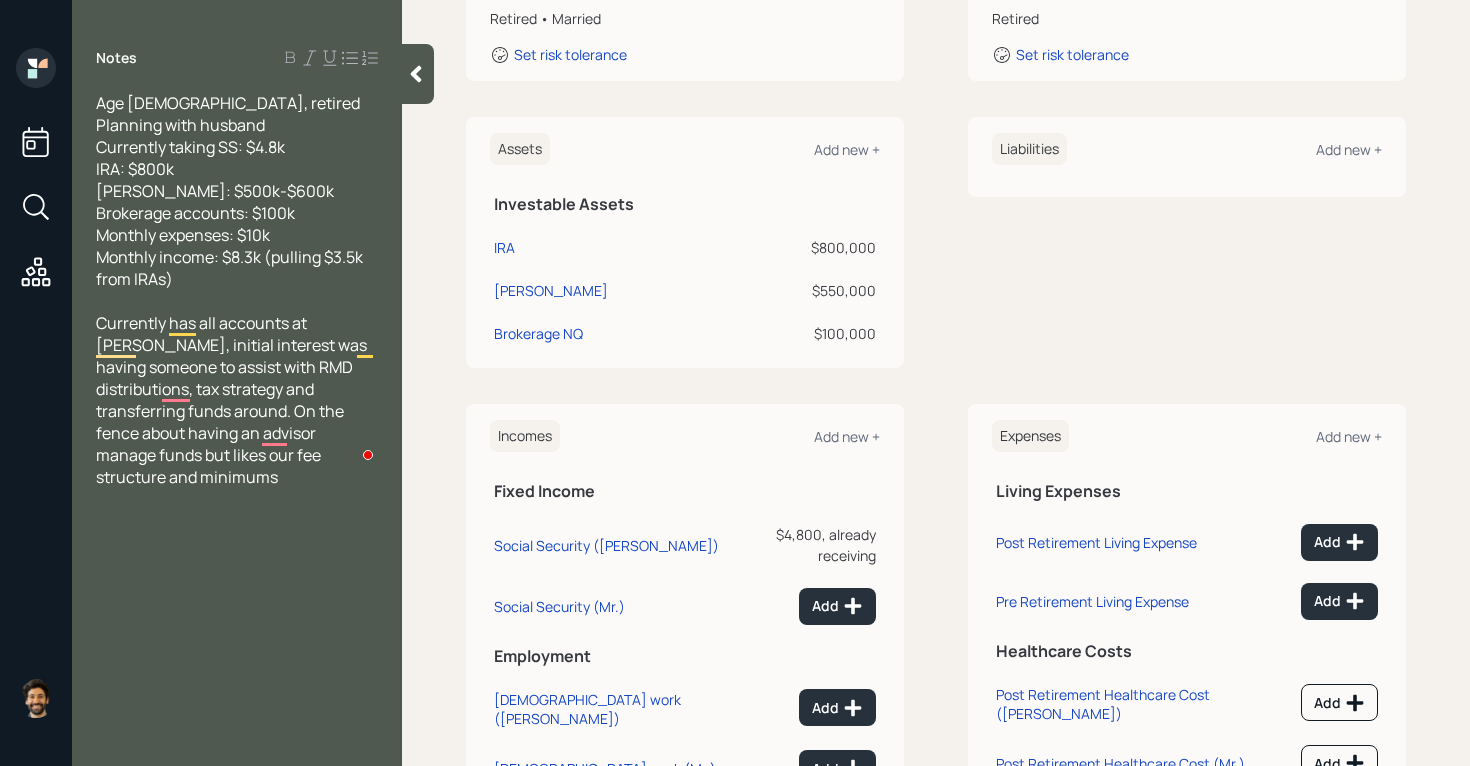 scroll, scrollTop: 481, scrollLeft: 0, axis: vertical 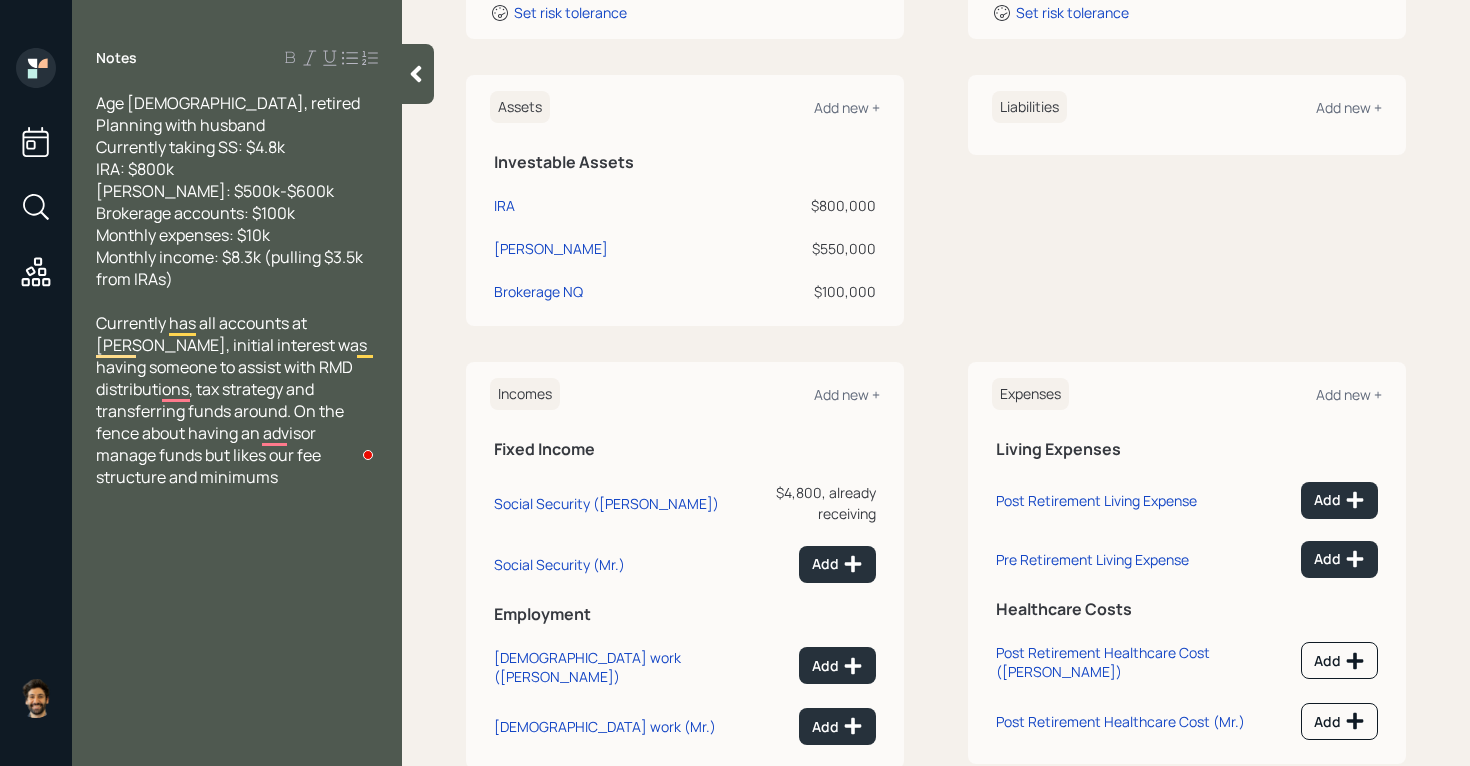 click on "Add" at bounding box center [813, 663] 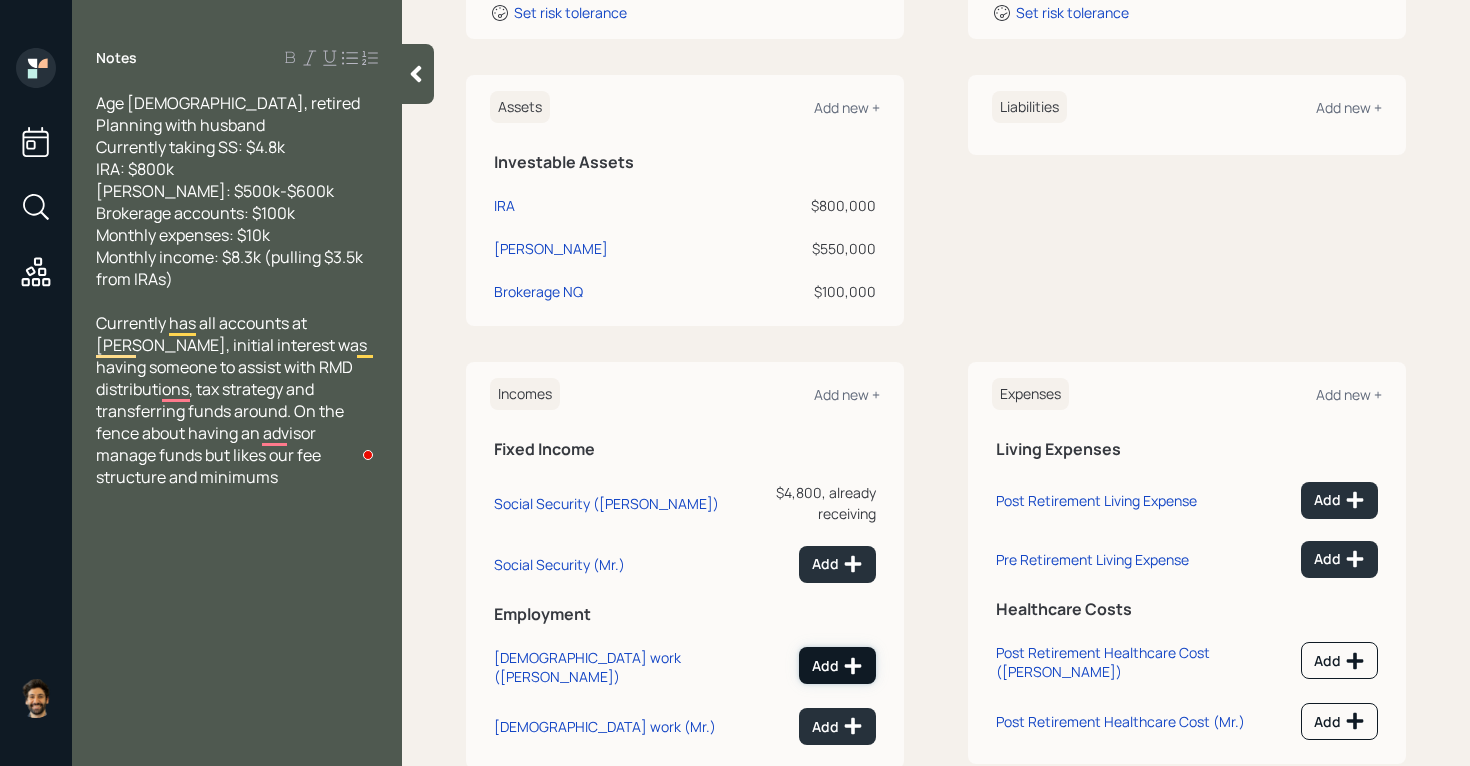 click on "Add" at bounding box center (837, 666) 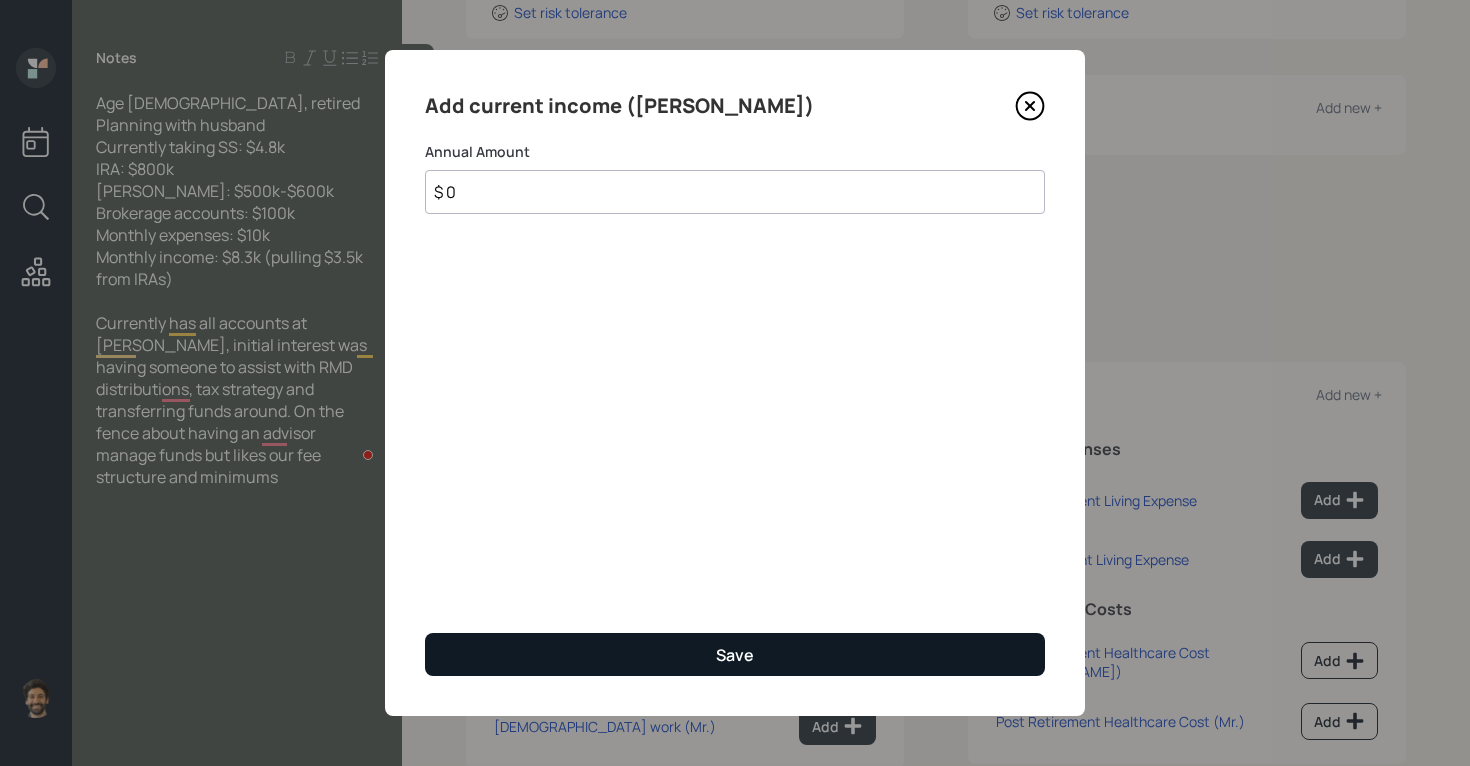 type on "$ 0" 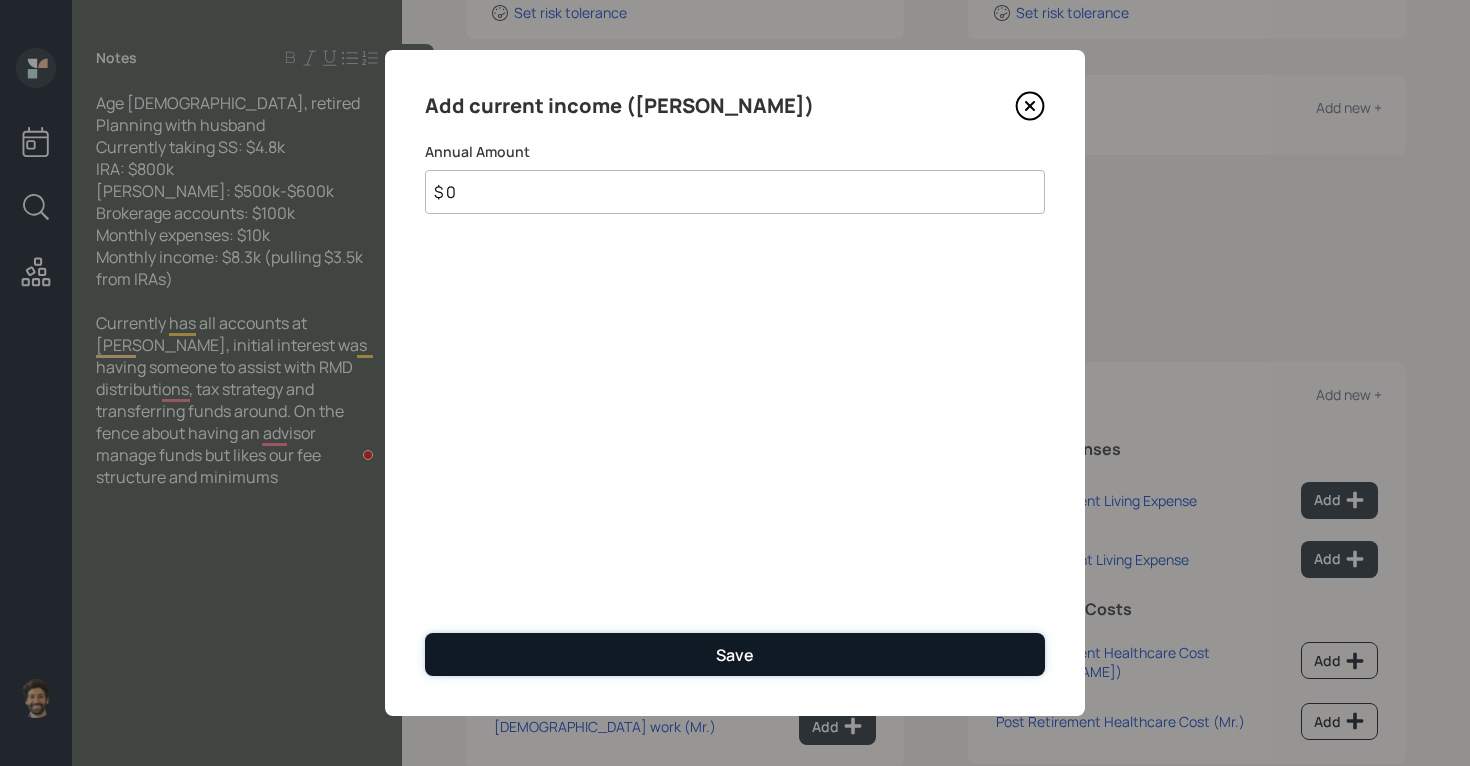 click on "Save" at bounding box center [735, 655] 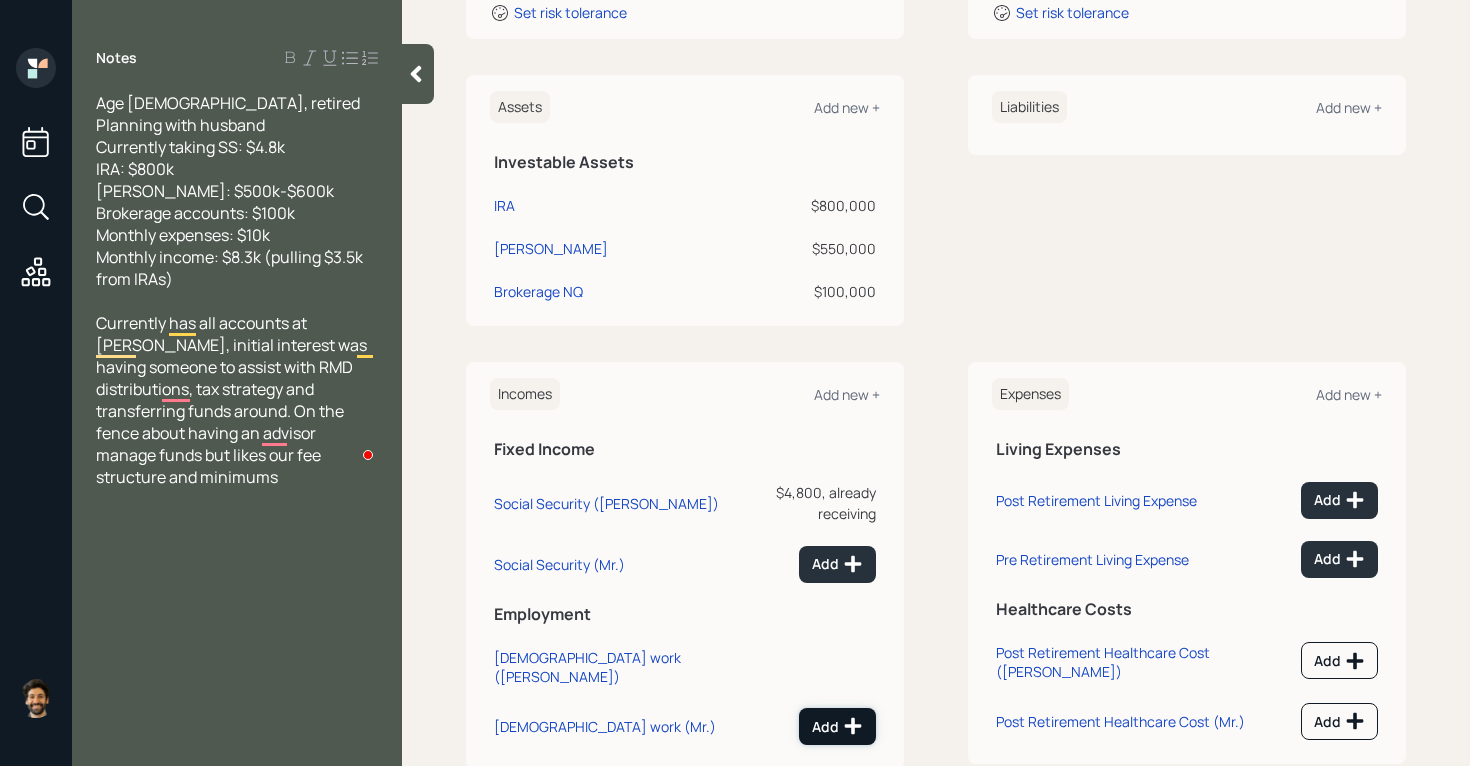 click on "Add" at bounding box center (837, 726) 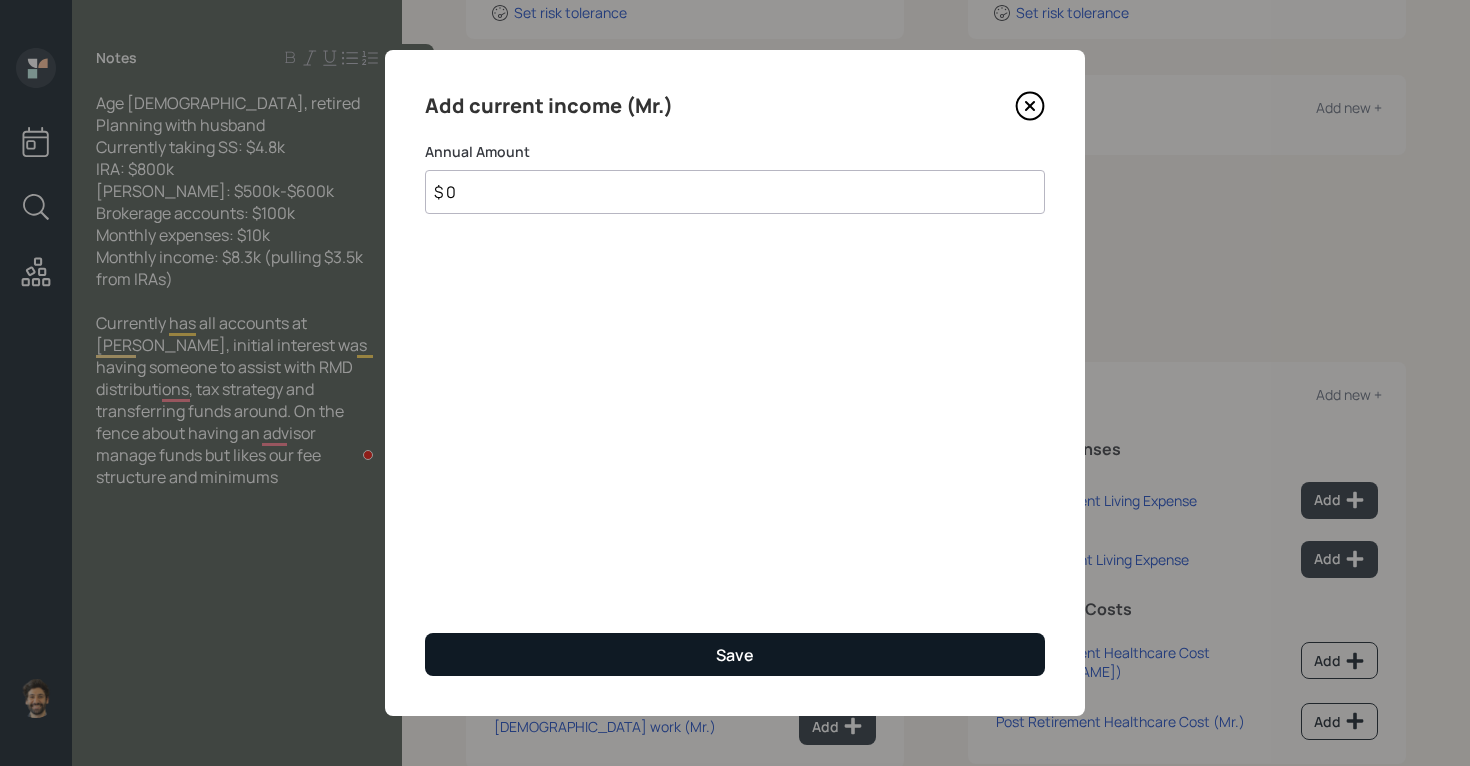 type on "$ 0" 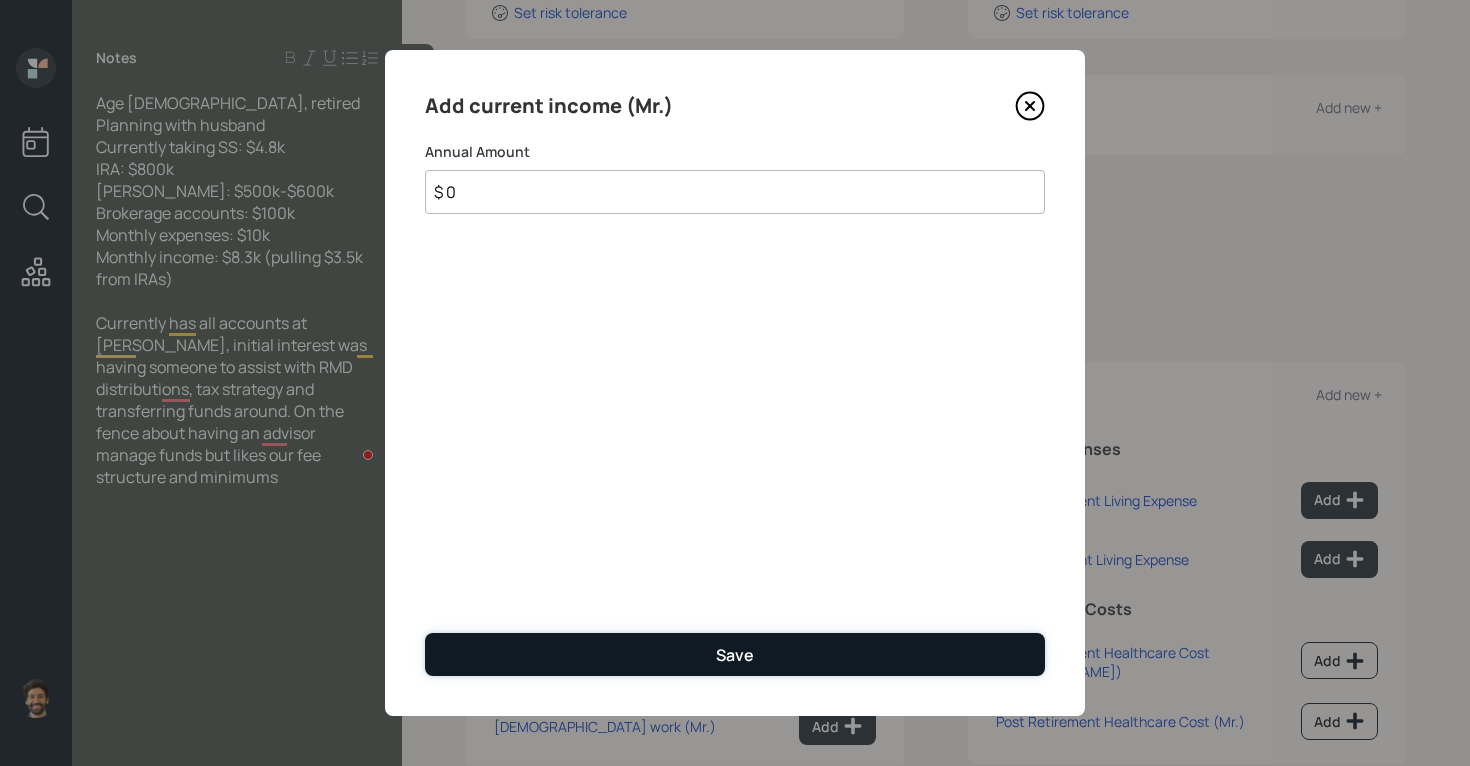click on "Save" at bounding box center [735, 654] 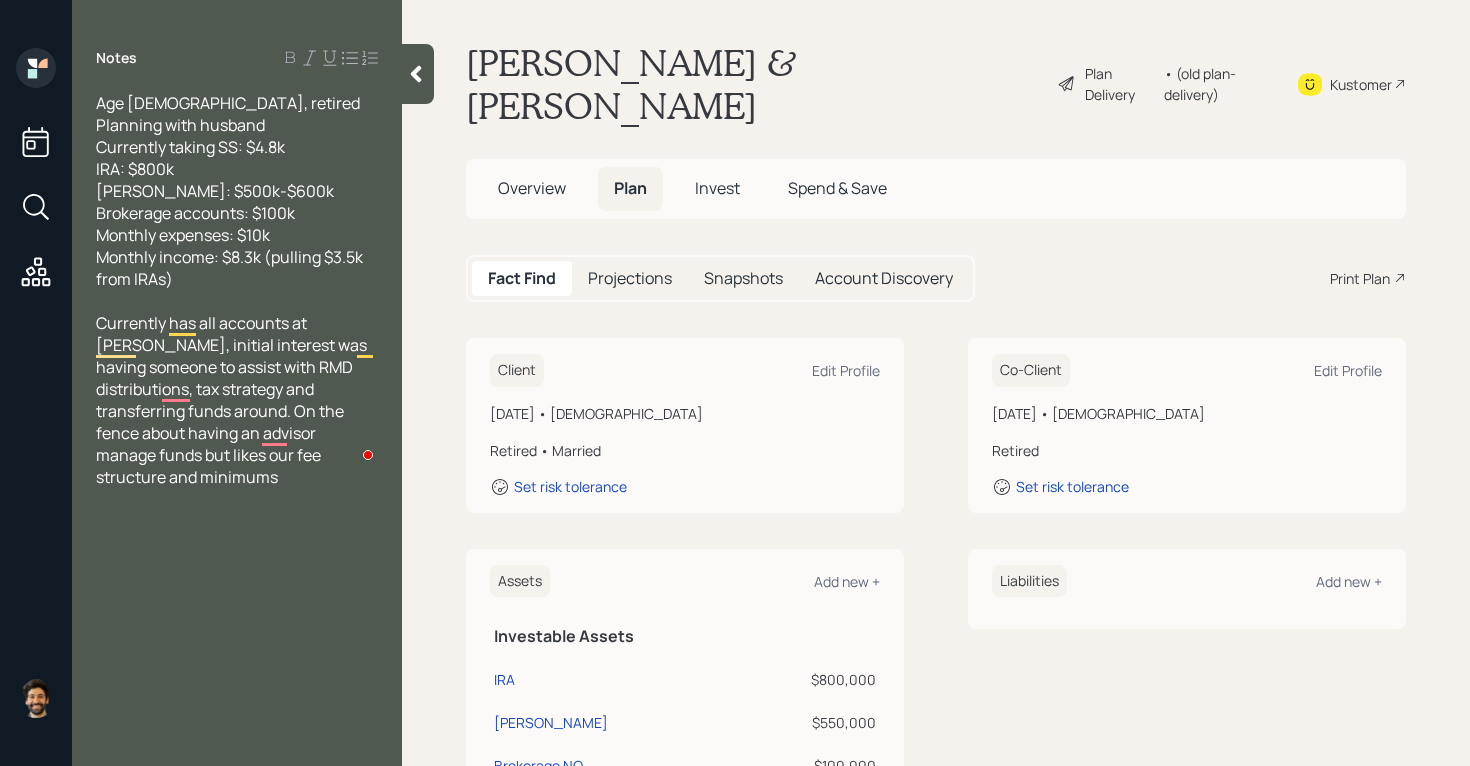 scroll, scrollTop: 0, scrollLeft: 0, axis: both 